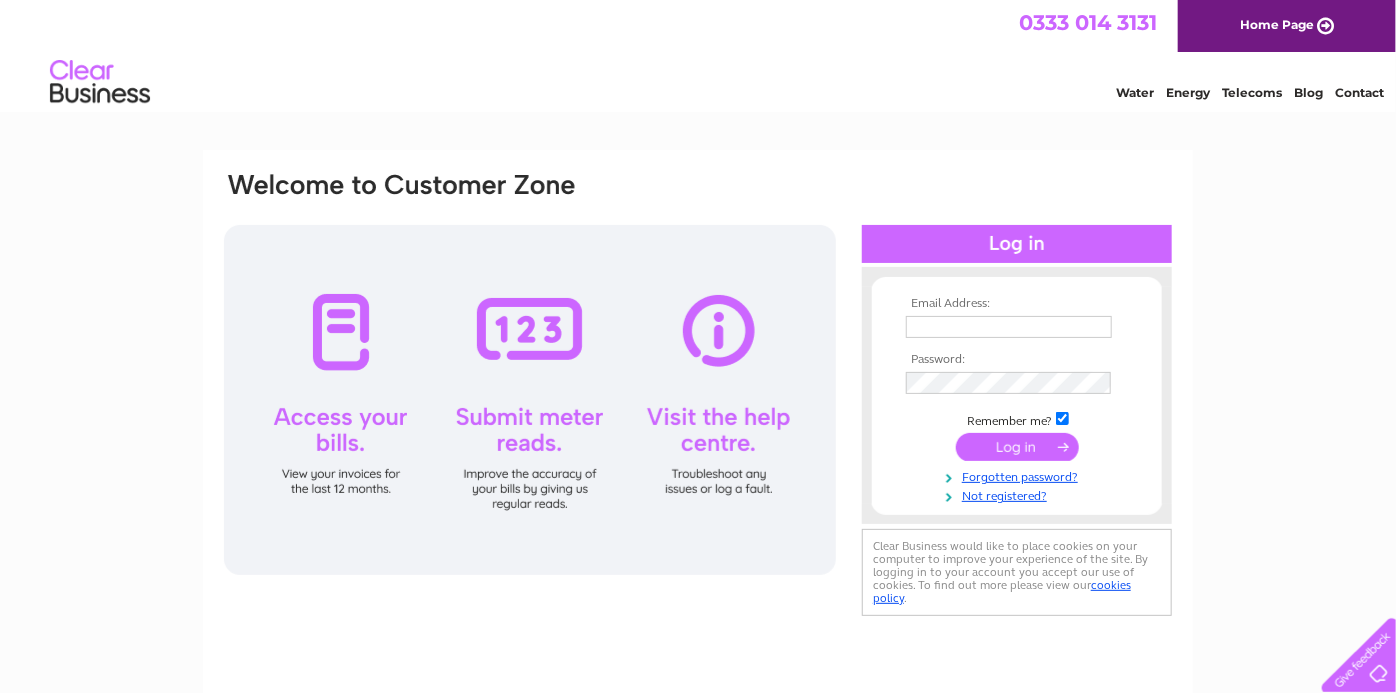 scroll, scrollTop: 0, scrollLeft: 0, axis: both 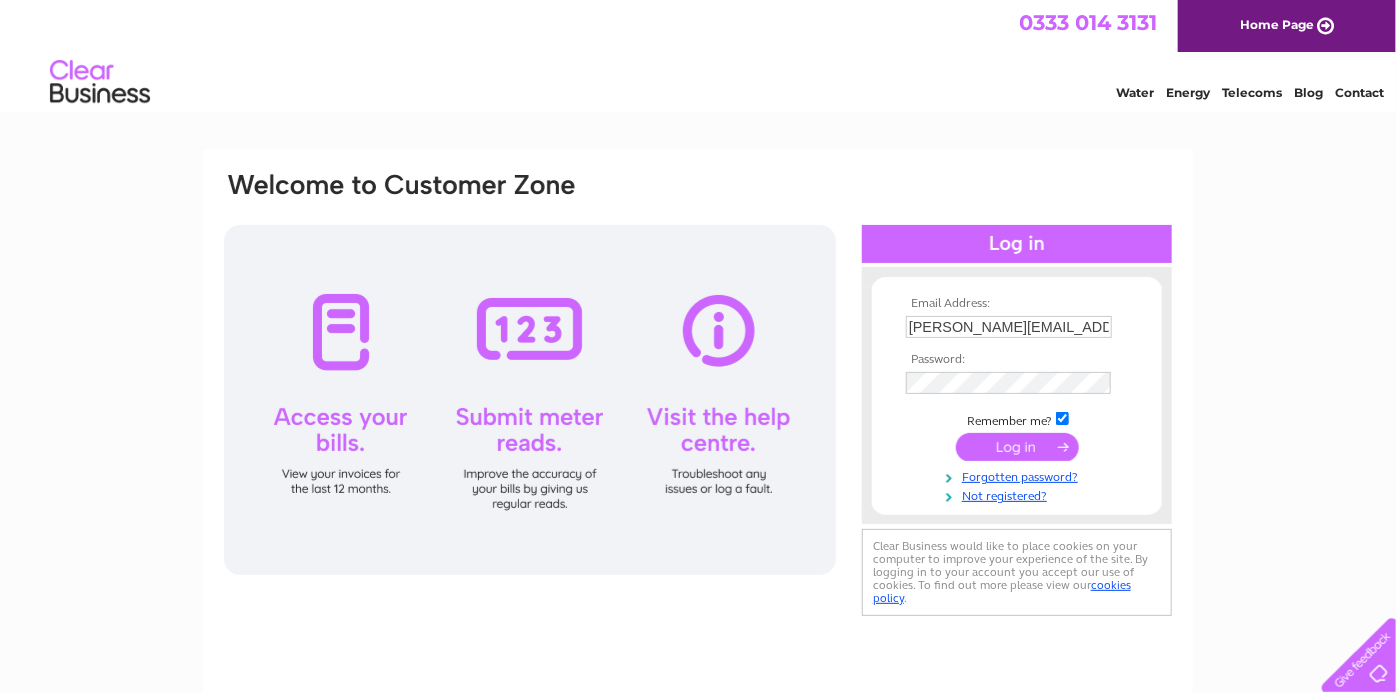 click at bounding box center (1017, 447) 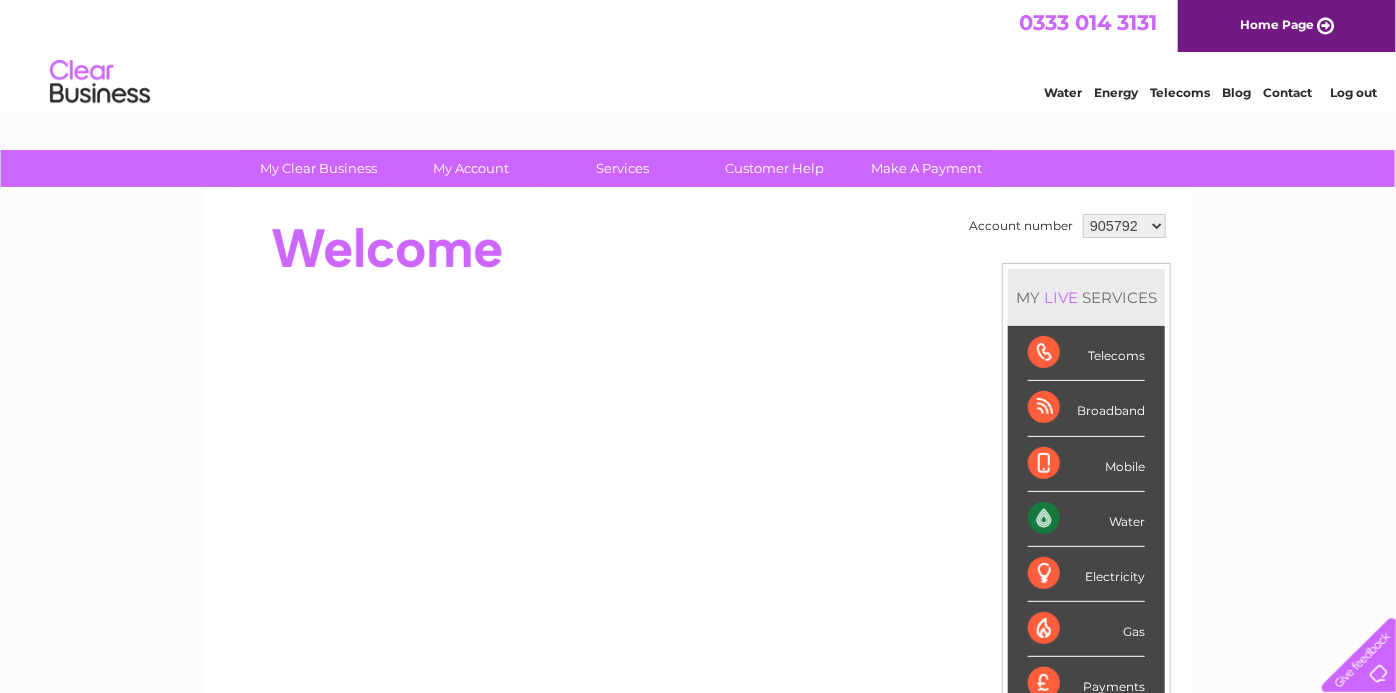 scroll, scrollTop: 0, scrollLeft: 0, axis: both 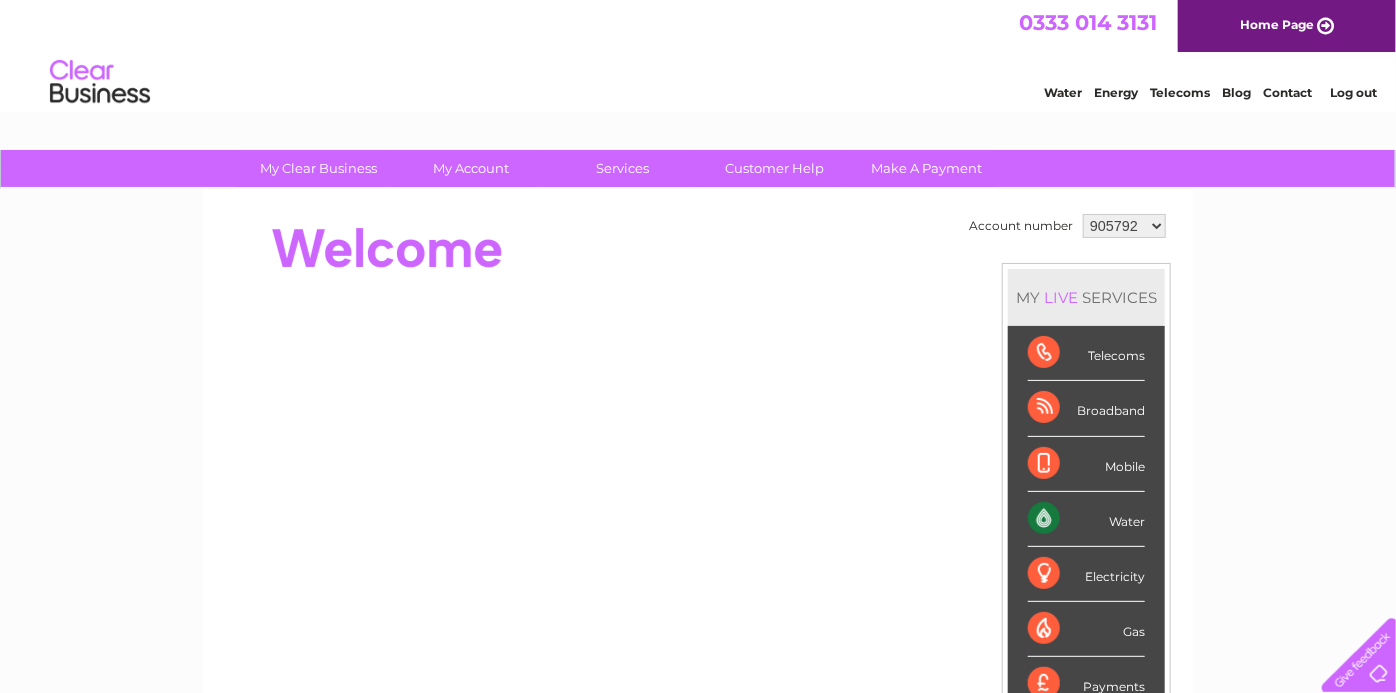click on "905792
932797
949087
949090
949091
957485
971073
975427
975846
995445
1089306
1089310
1089311" at bounding box center (1124, 226) 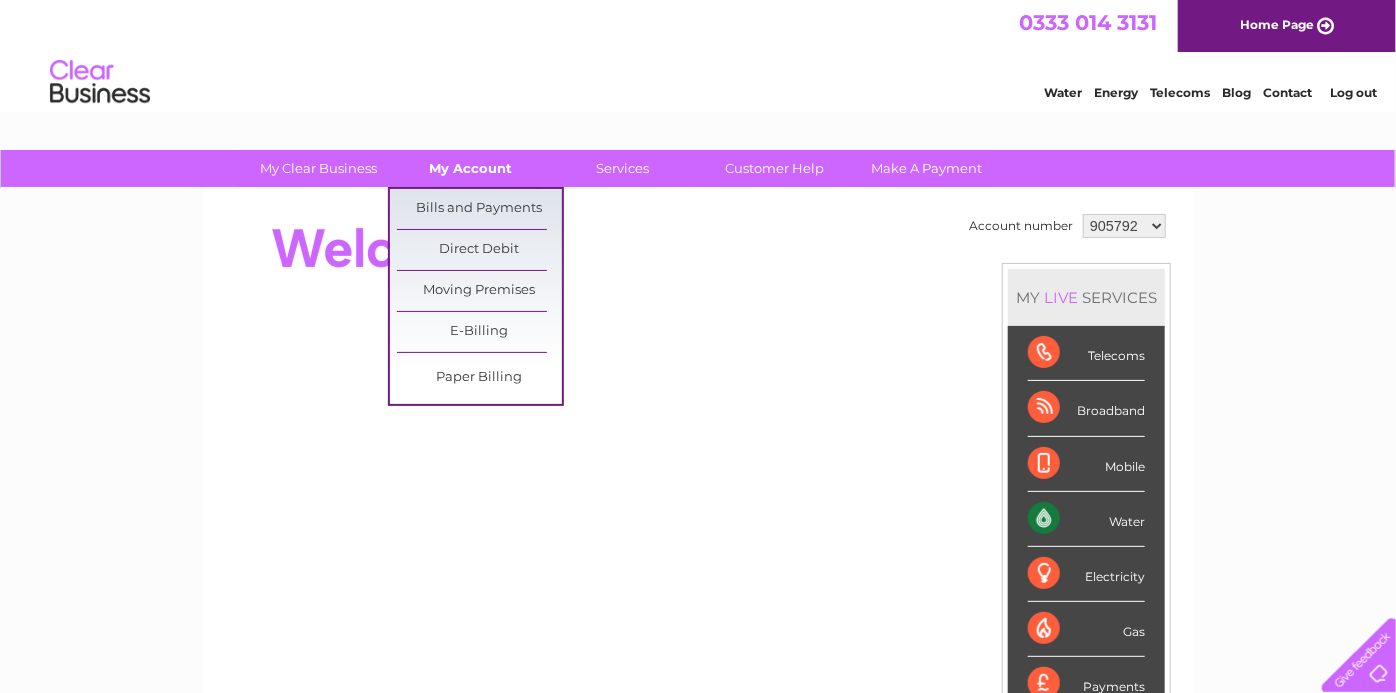 click on "My Account" at bounding box center [471, 168] 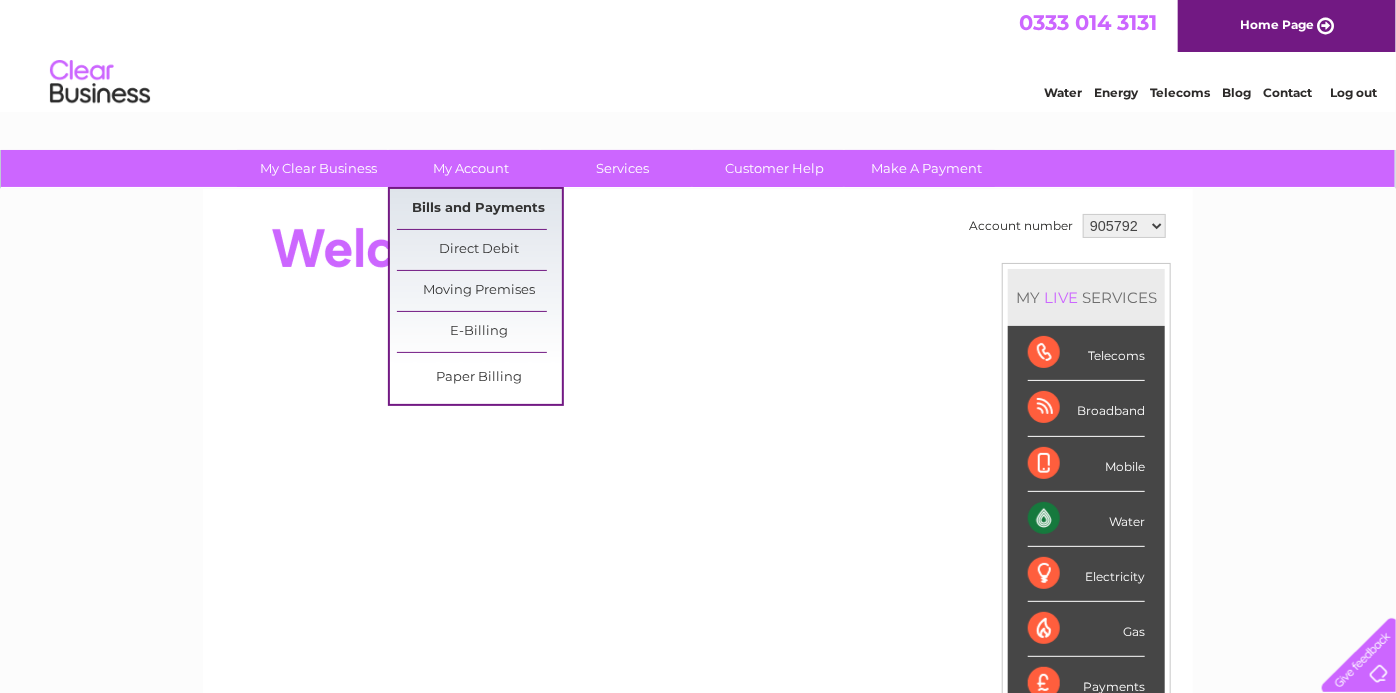 click on "Bills and Payments" at bounding box center (479, 209) 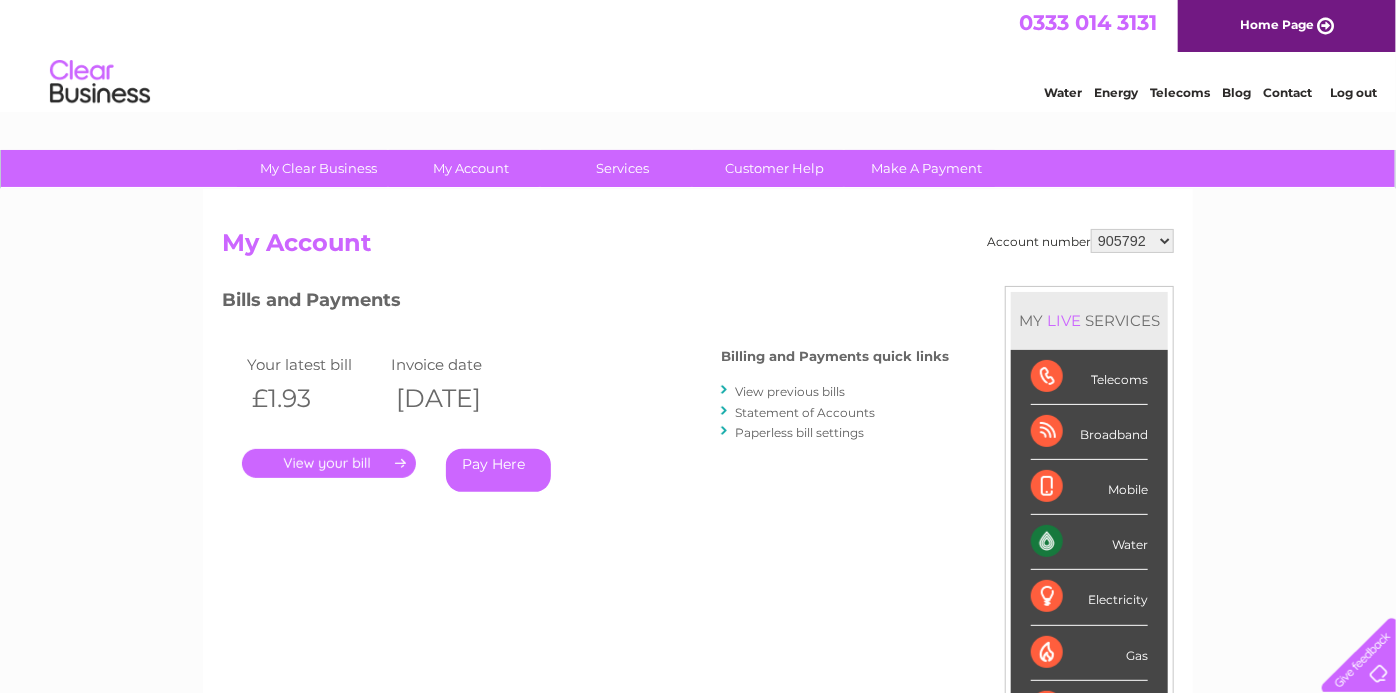 scroll, scrollTop: 0, scrollLeft: 0, axis: both 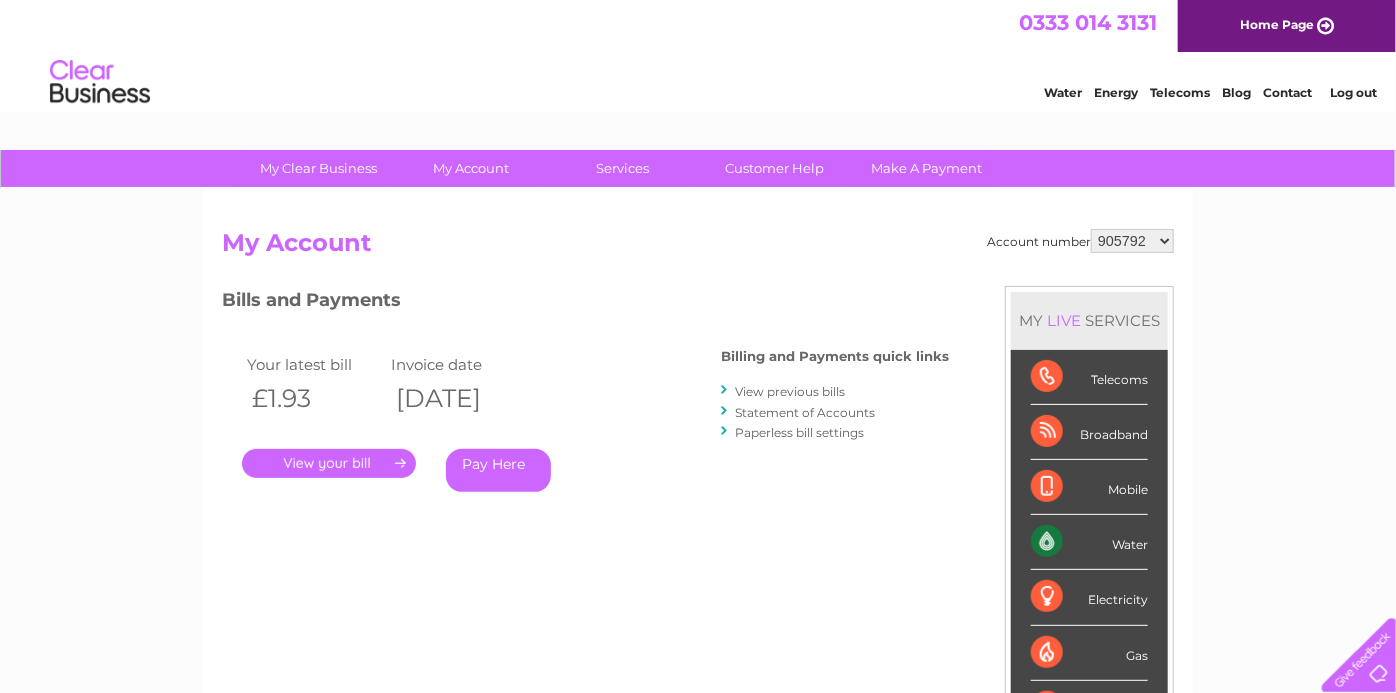 click on "." at bounding box center (329, 463) 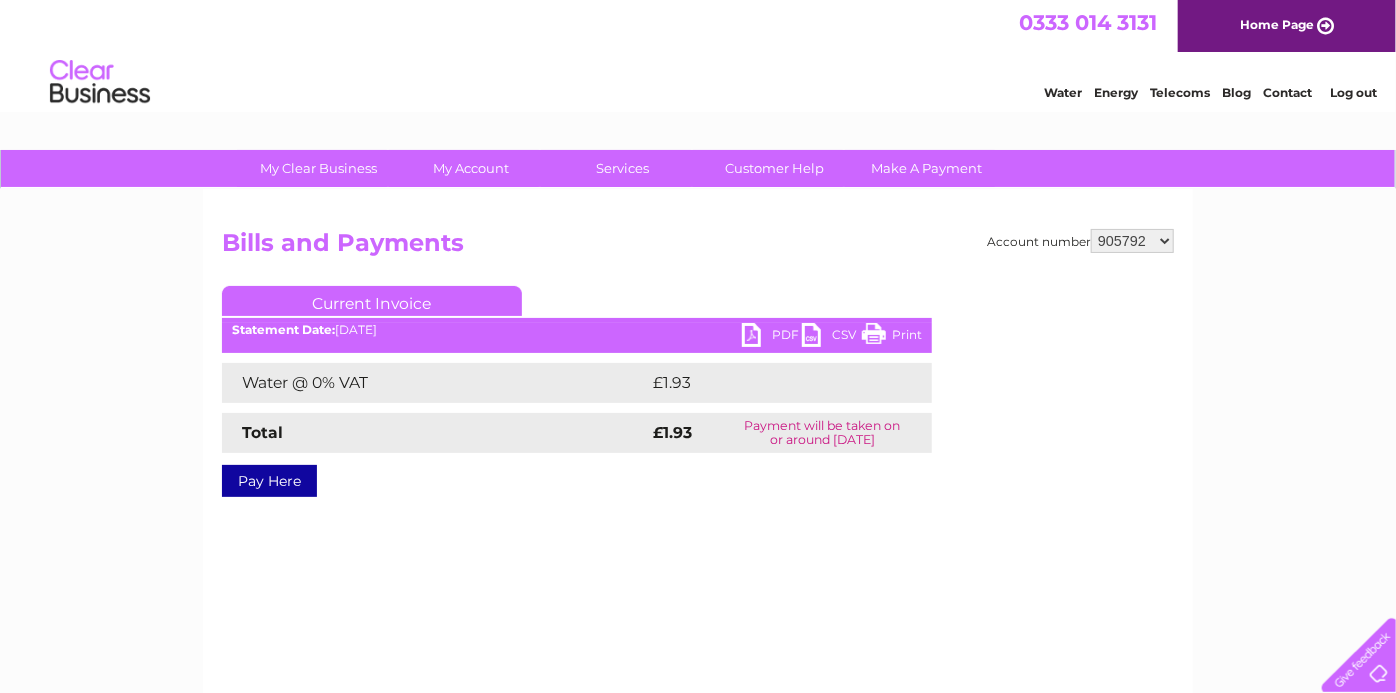 scroll, scrollTop: 0, scrollLeft: 0, axis: both 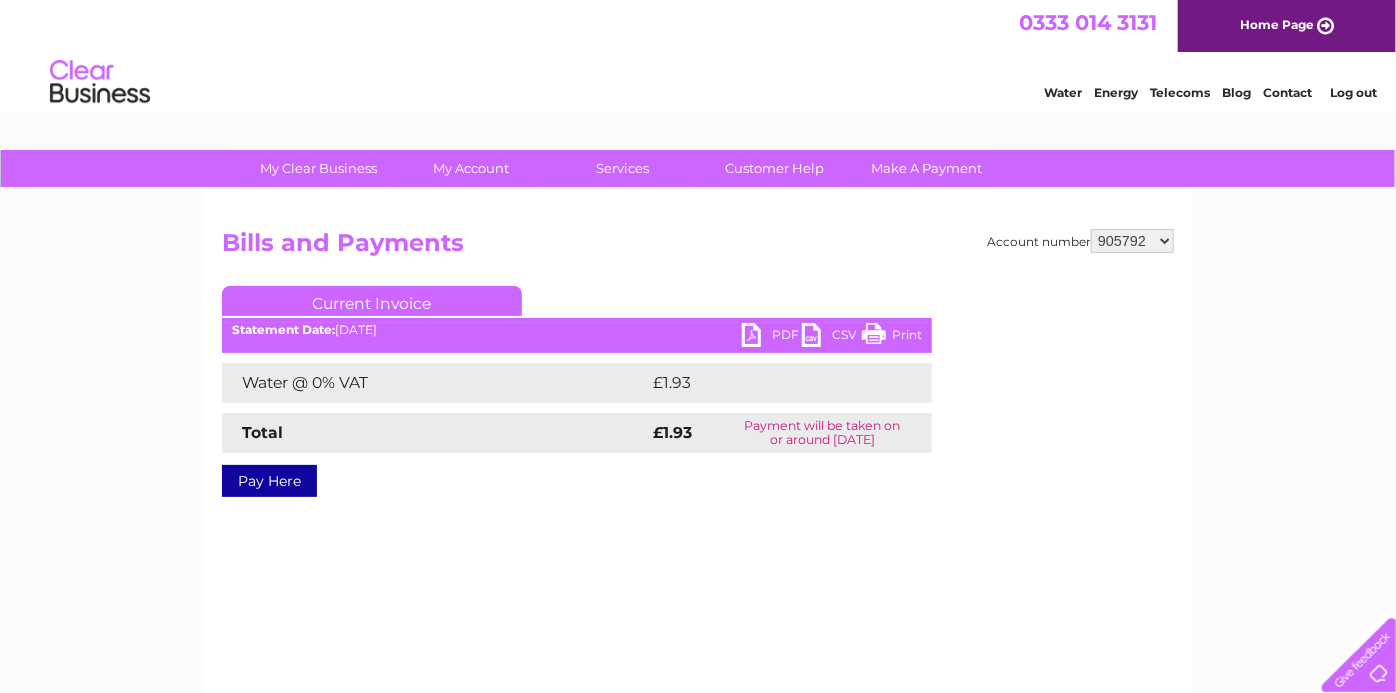click on "PDF" at bounding box center (772, 337) 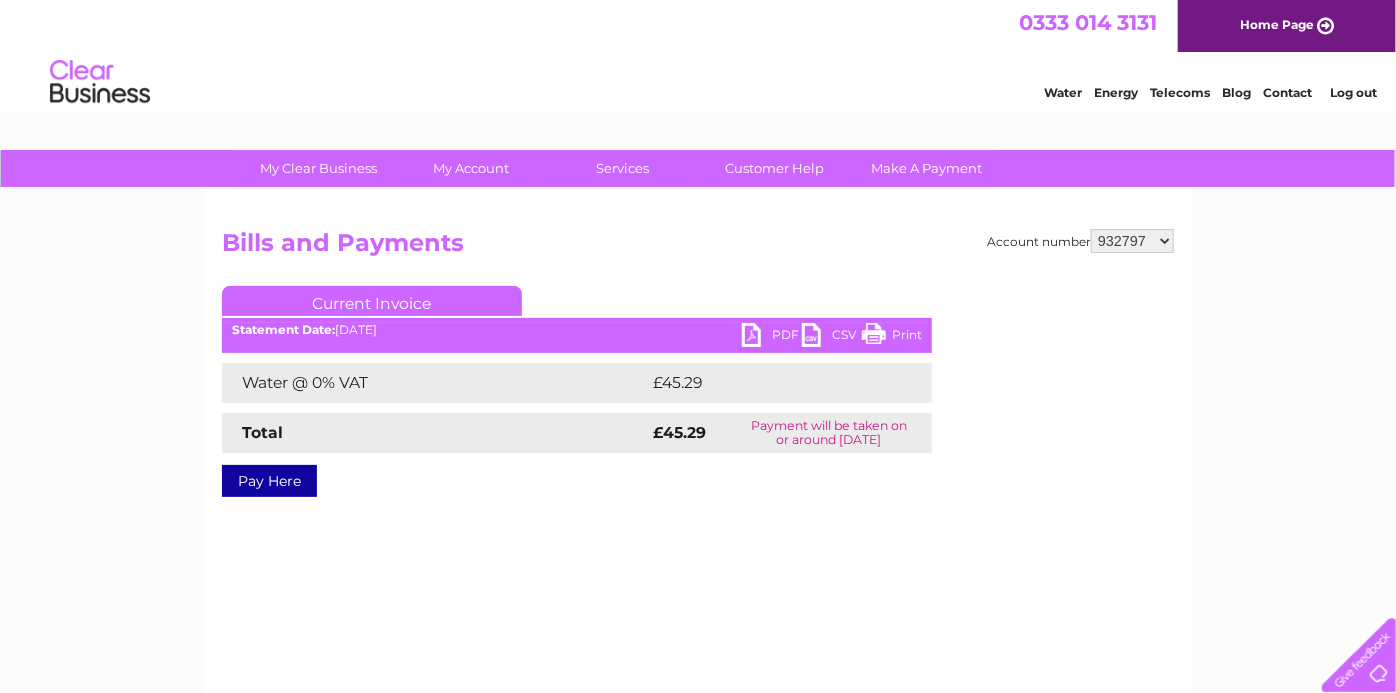 scroll, scrollTop: 0, scrollLeft: 0, axis: both 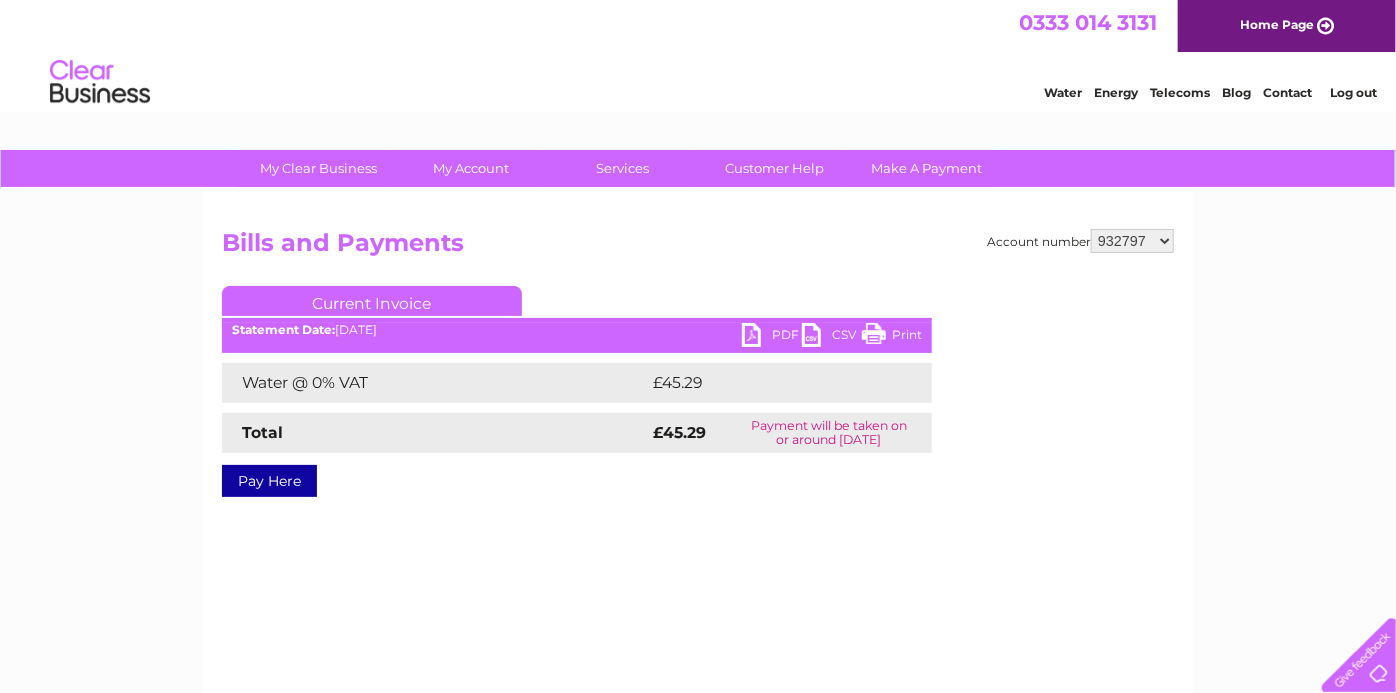 click on "PDF" at bounding box center (772, 337) 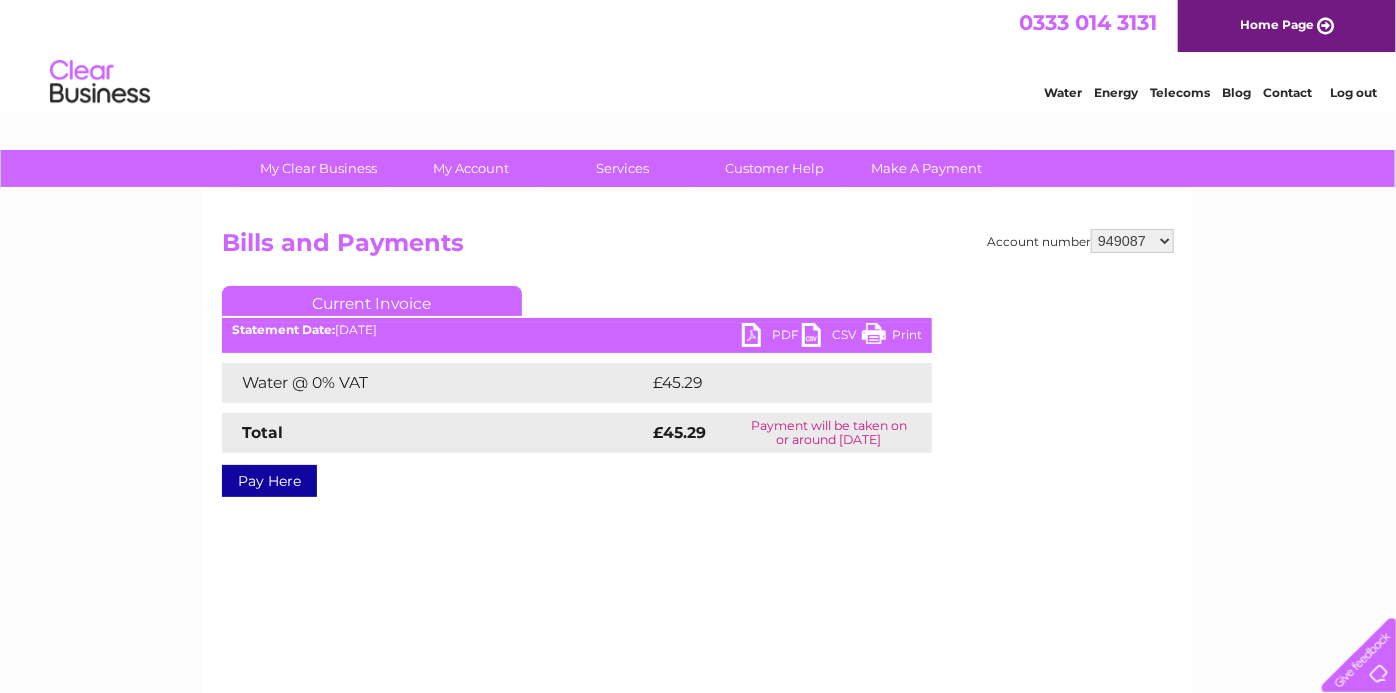 click on "905792
932797
949087
949090
949091
957485
971073
975427
975846
995445
1089306
1089310
1089311" at bounding box center (1132, 241) 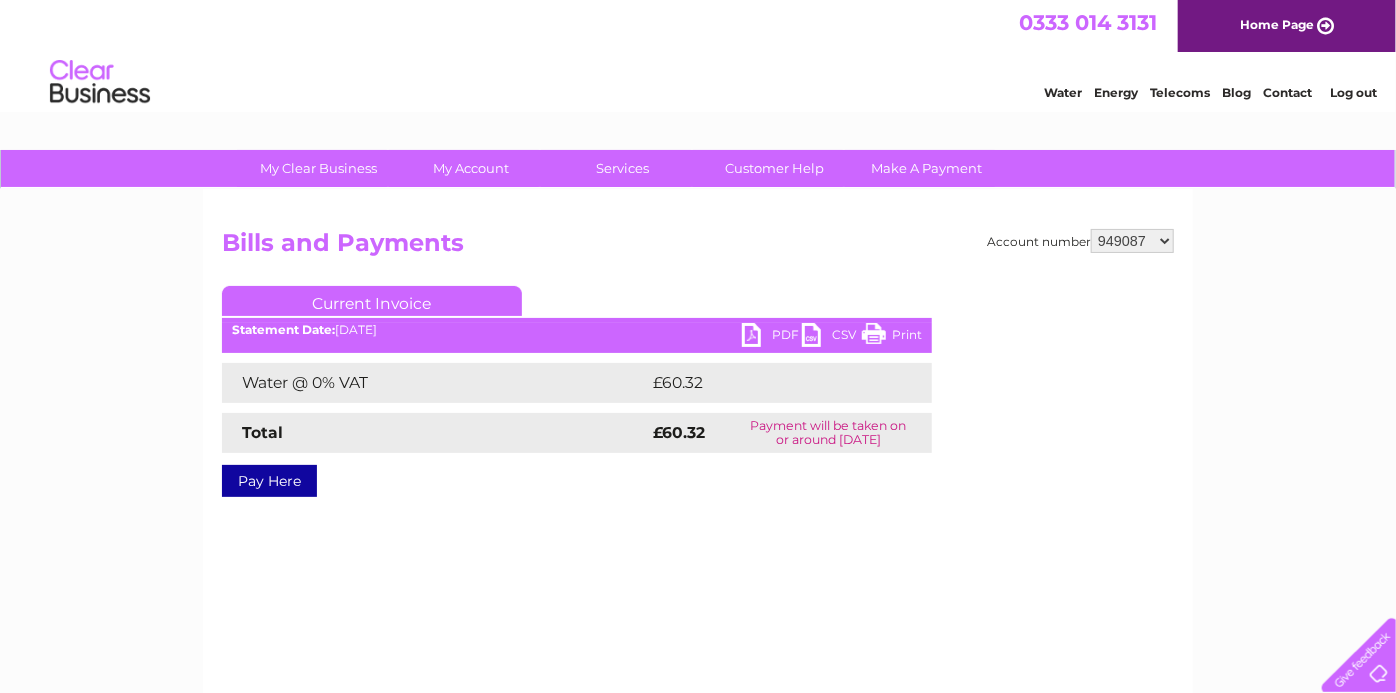 scroll, scrollTop: 0, scrollLeft: 0, axis: both 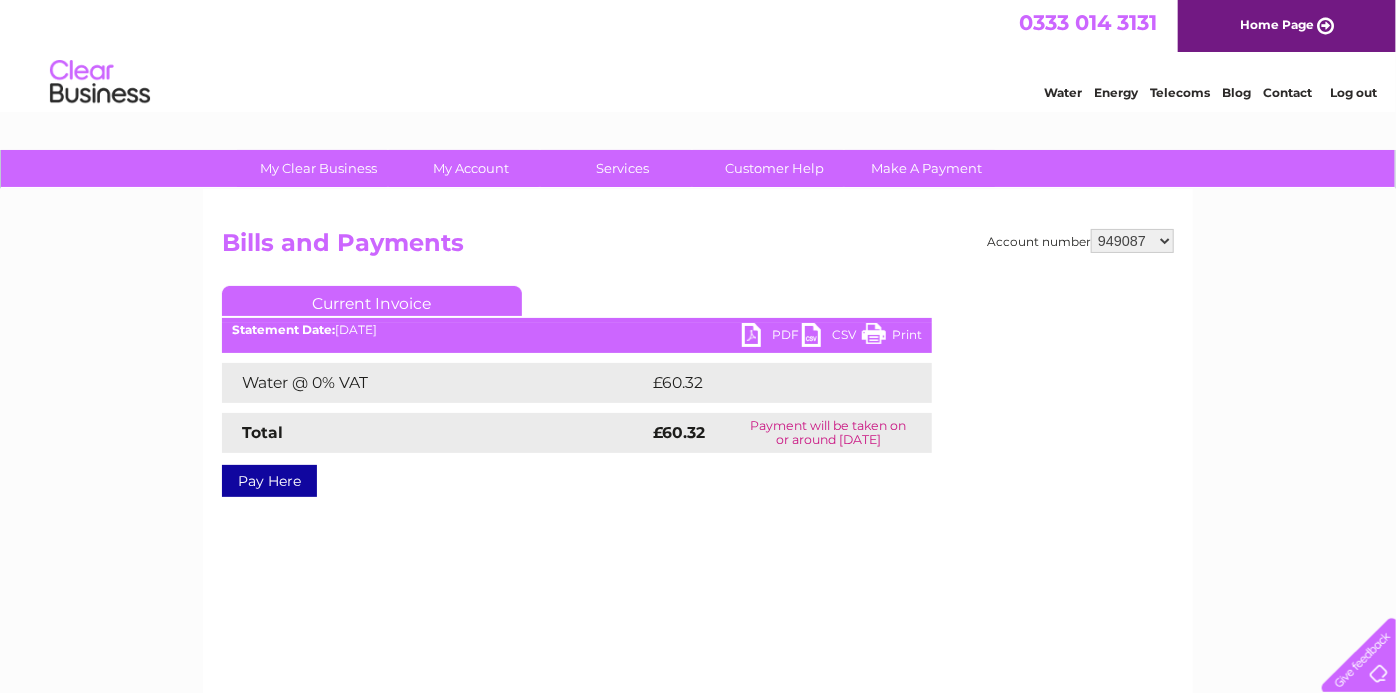 click on "905792
932797
949087
949090
949091
957485
971073
975427
975846
995445
1089306
1089310
1089311" at bounding box center [1132, 241] 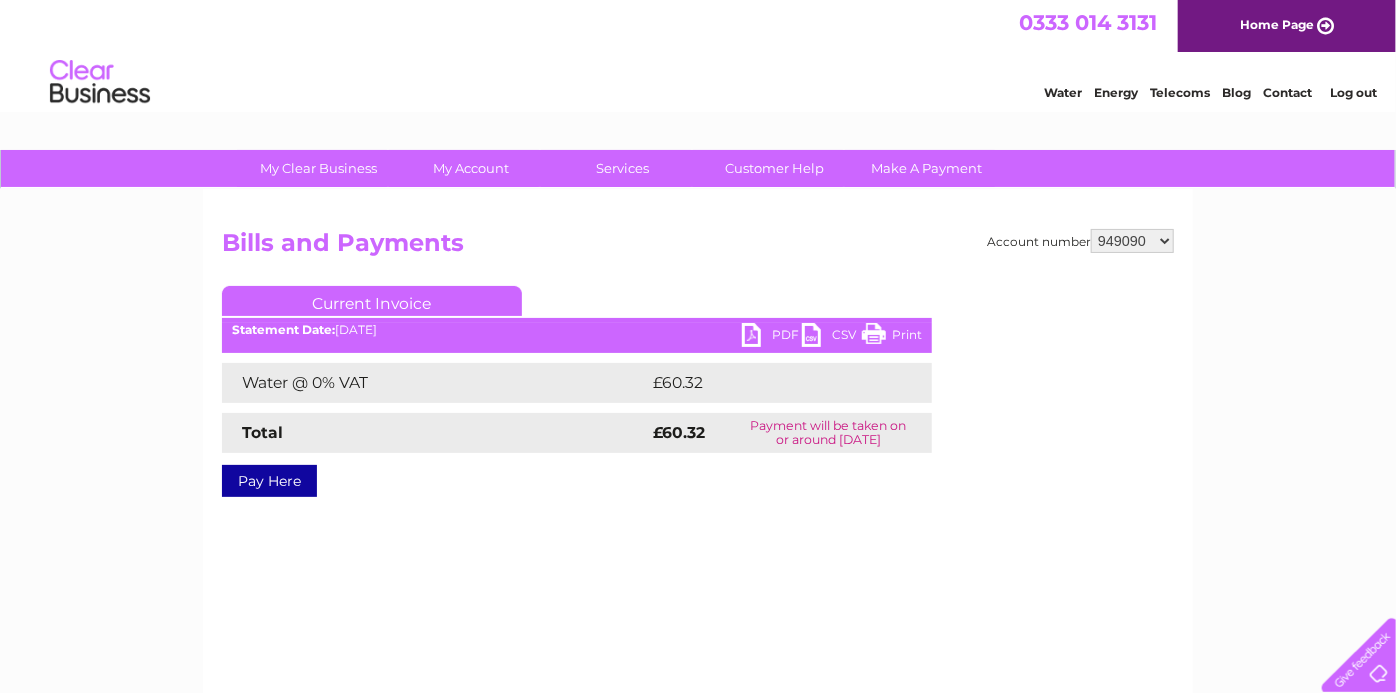 click on "905792
932797
949087
949090
949091
957485
971073
975427
975846
995445
1089306
1089310
1089311" at bounding box center (1132, 241) 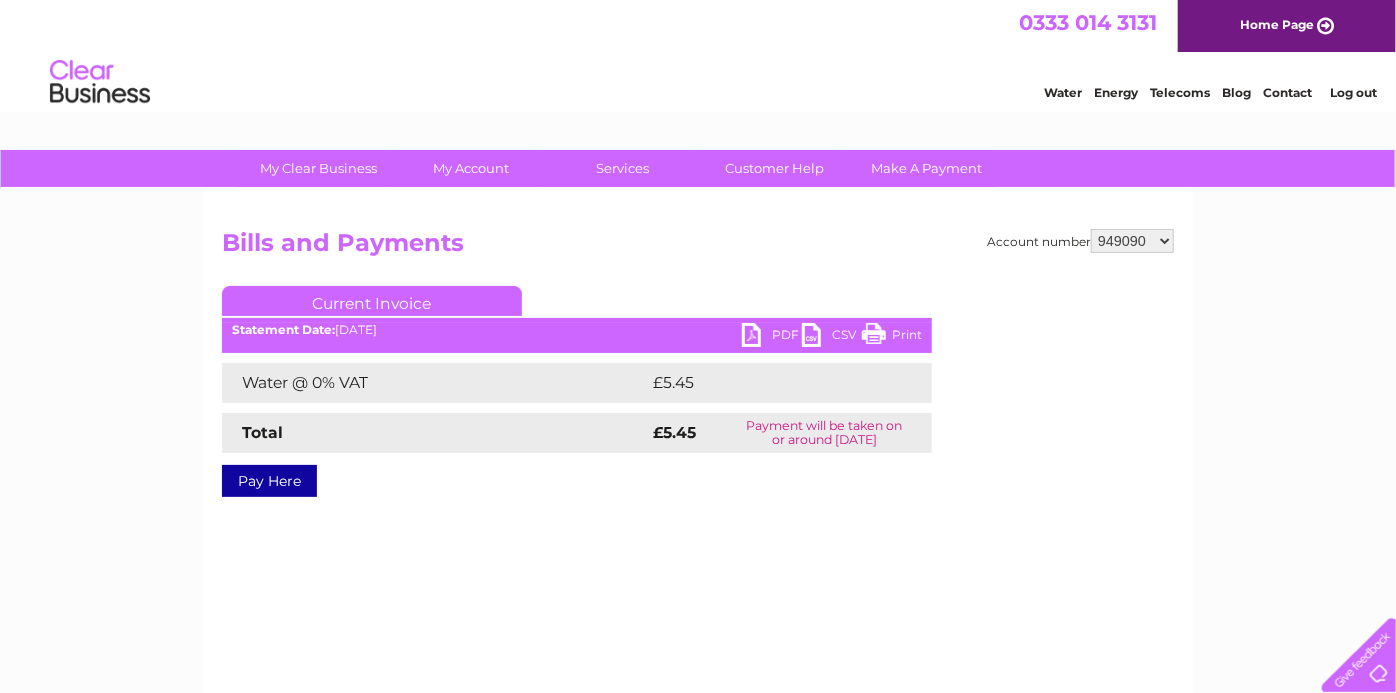 scroll, scrollTop: 0, scrollLeft: 0, axis: both 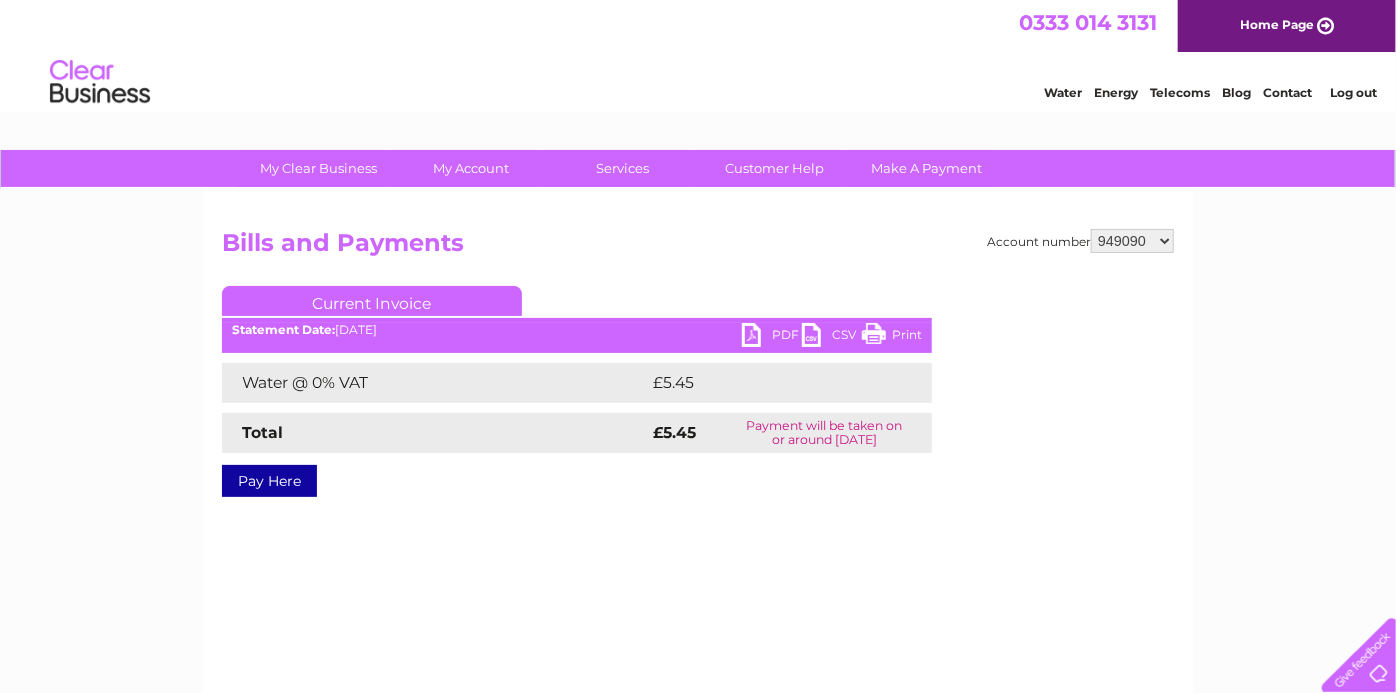 click on "PDF" at bounding box center [772, 337] 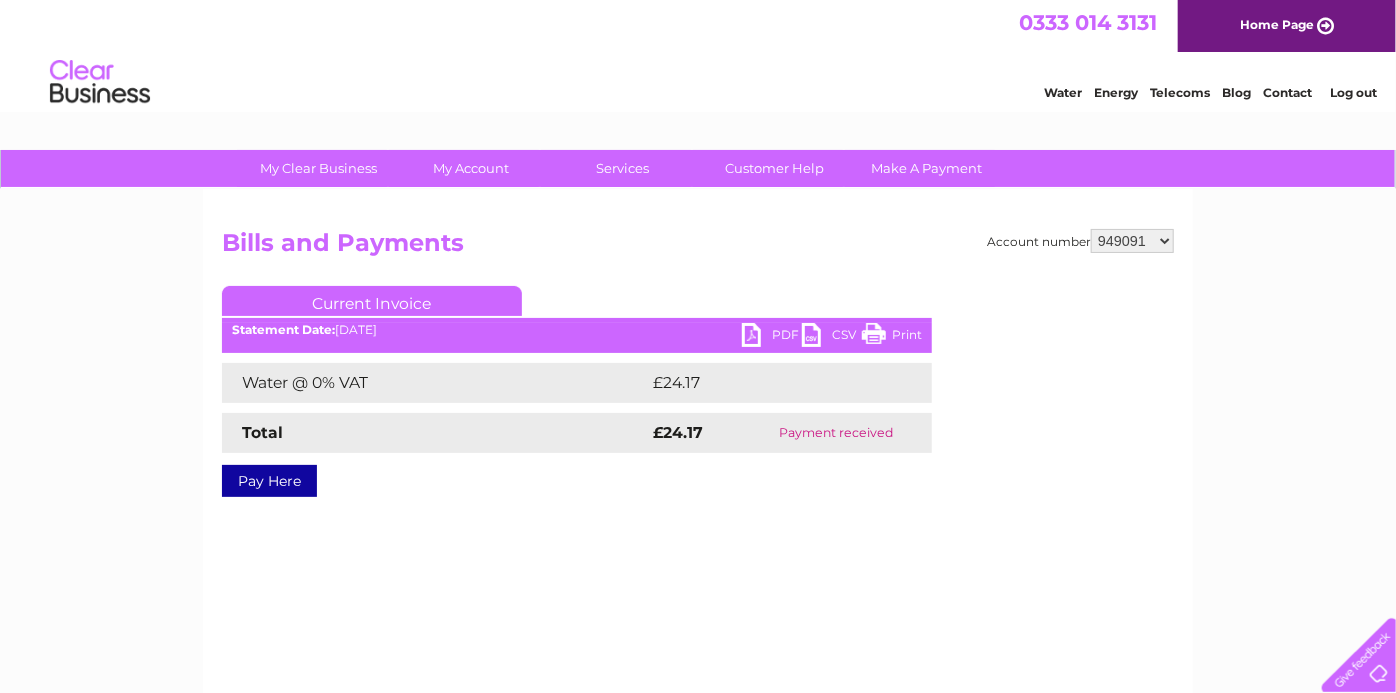 scroll, scrollTop: 0, scrollLeft: 0, axis: both 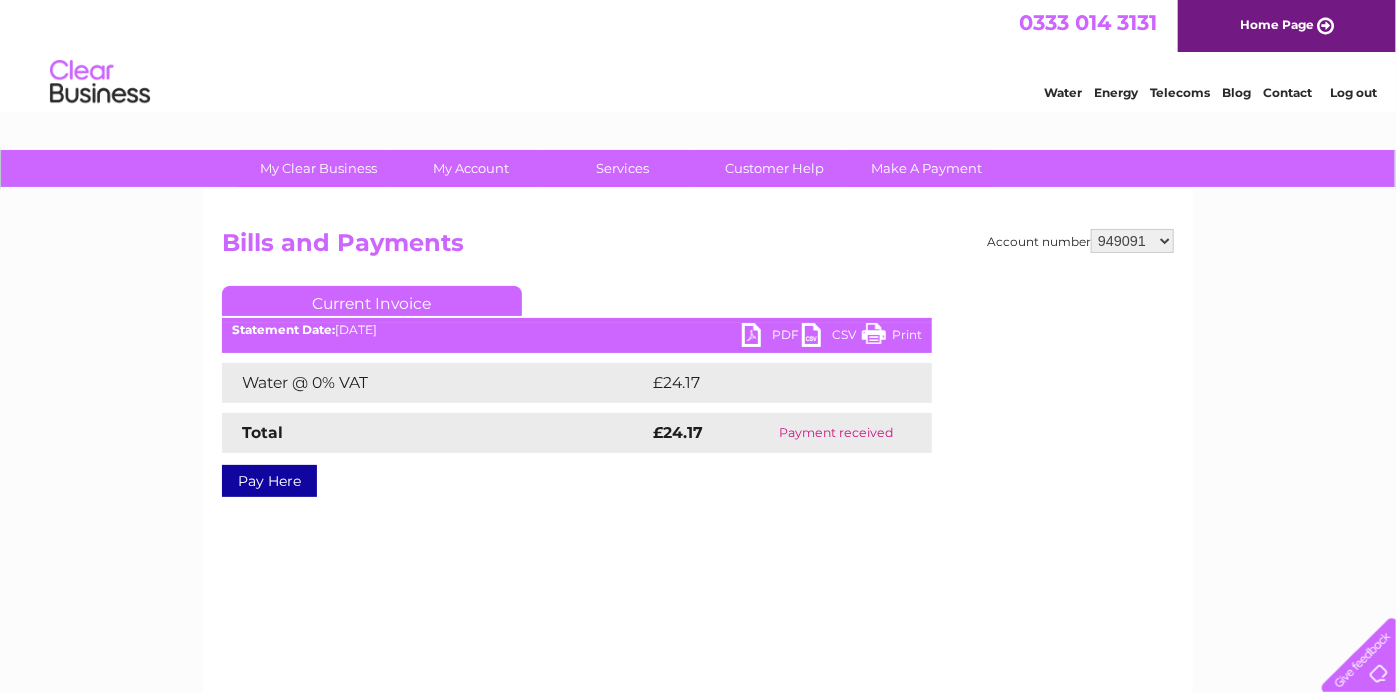 click on "905792
932797
949087
949090
949091
957485
971073
975427
975846
995445
1089306
1089310
1089311" at bounding box center [1132, 241] 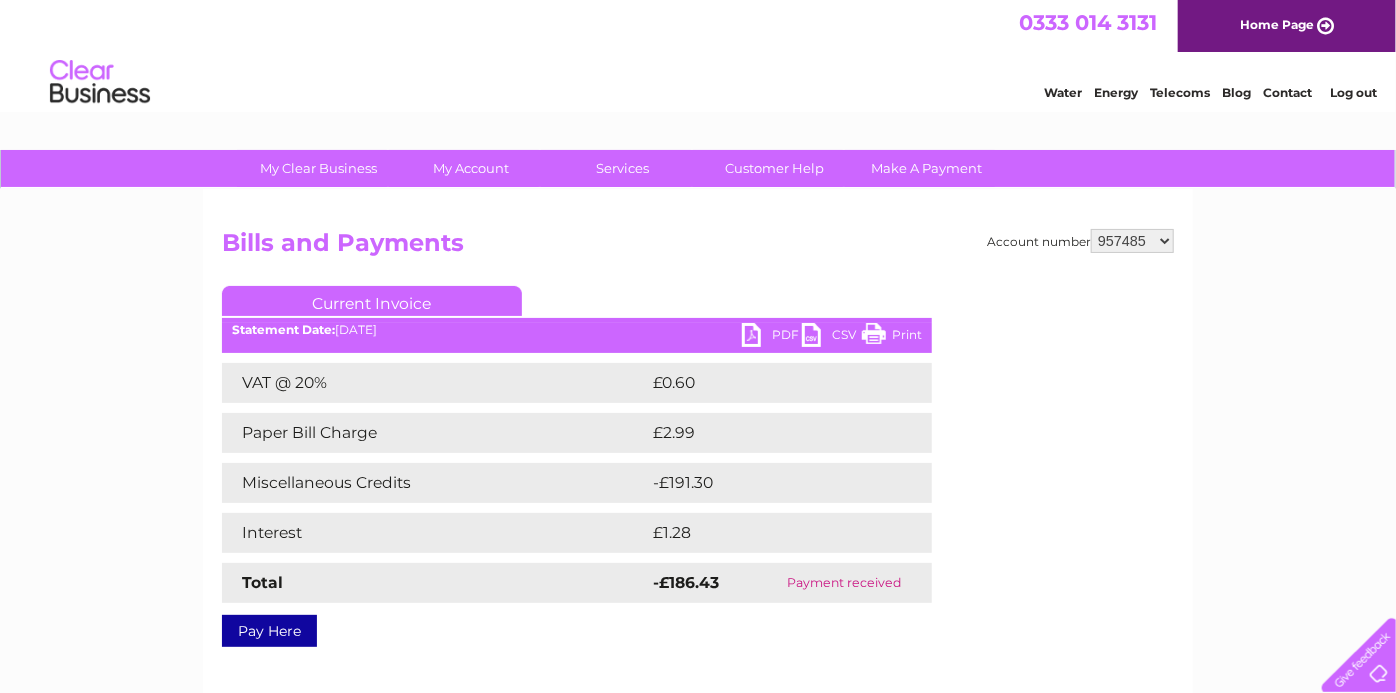 scroll, scrollTop: 0, scrollLeft: 0, axis: both 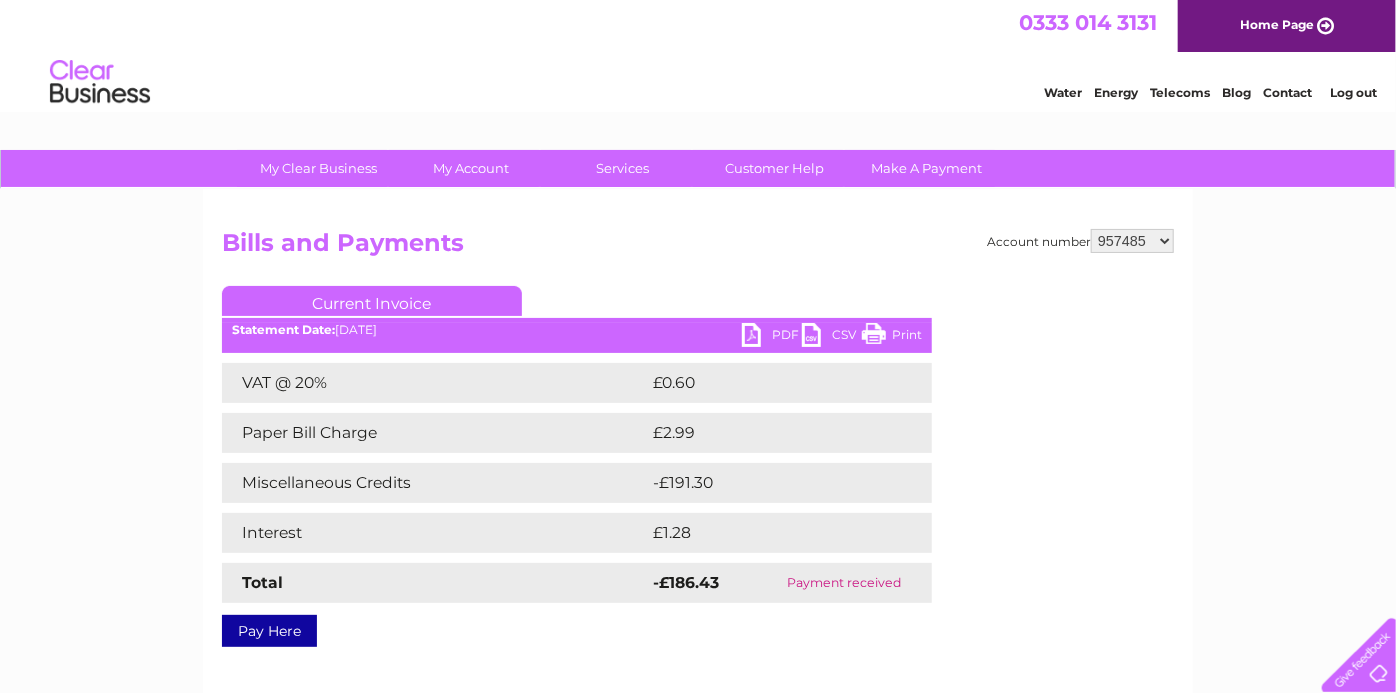 click on "905792
932797
949087
949090
949091
957485
971073
975427
975846
995445
1089306
1089310
1089311" at bounding box center (1132, 241) 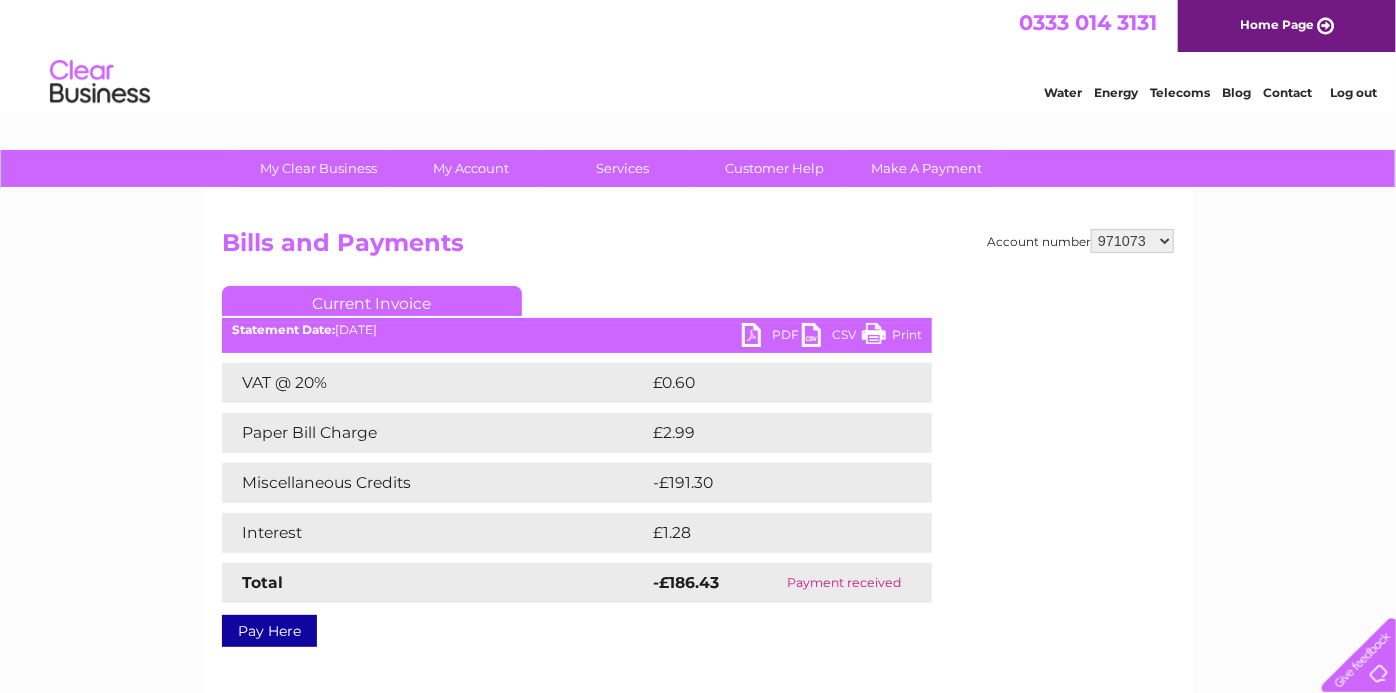 click on "905792
932797
949087
949090
949091
957485
971073
975427
975846
995445
1089306
1089310
1089311" at bounding box center [1132, 241] 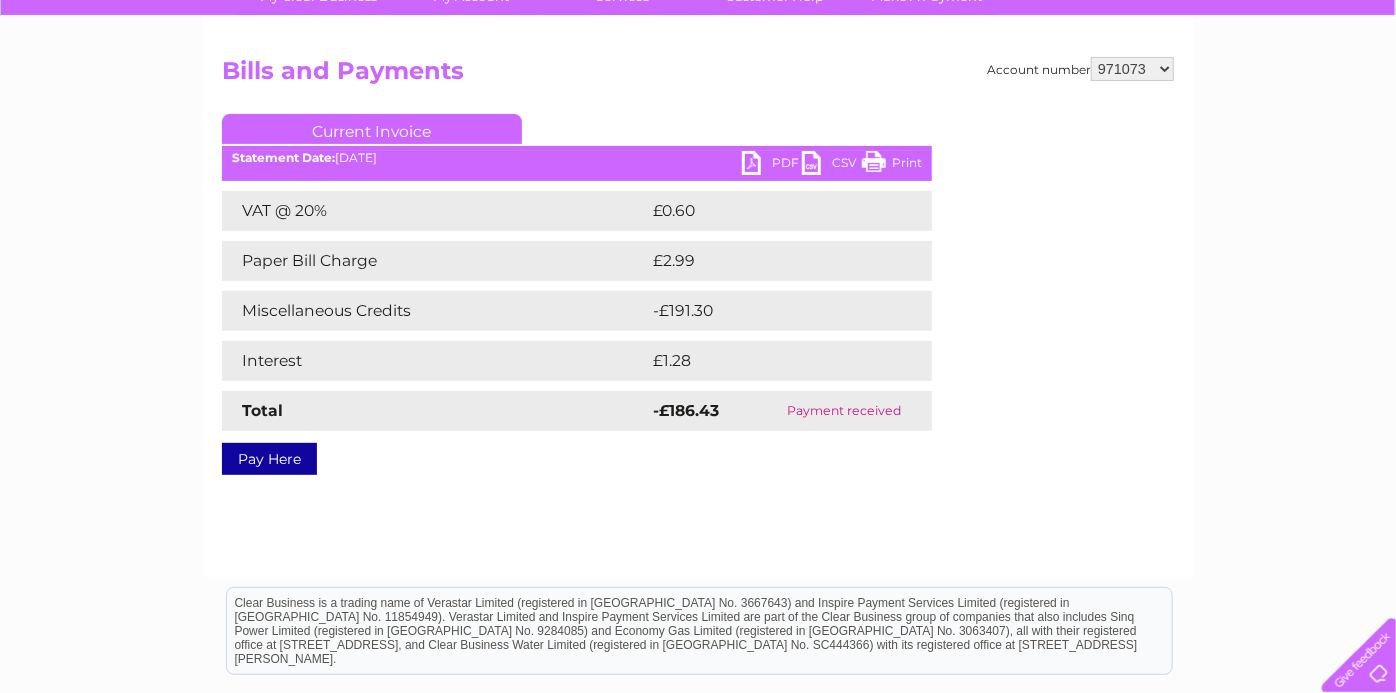 scroll, scrollTop: 200, scrollLeft: 0, axis: vertical 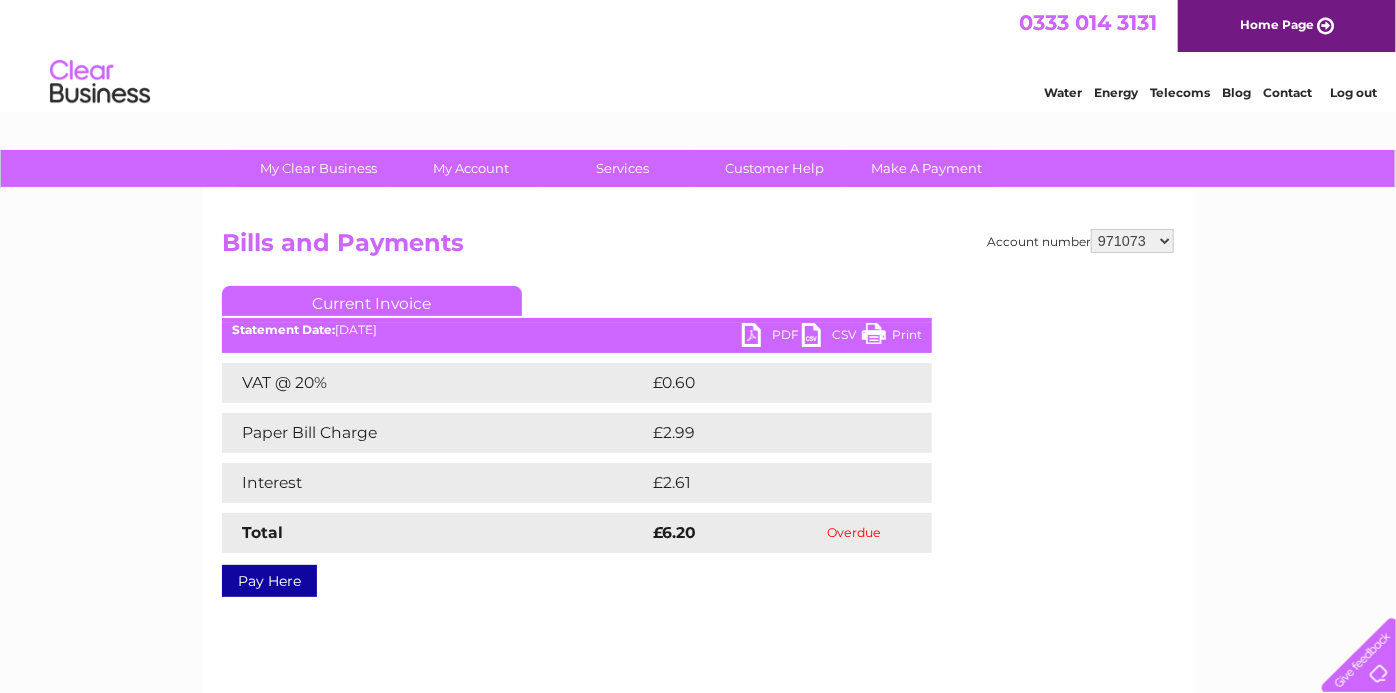 click on "905792
932797
949087
949090
949091
957485
971073
975427
975846
995445
1089306
1089310
1089311" at bounding box center (1132, 241) 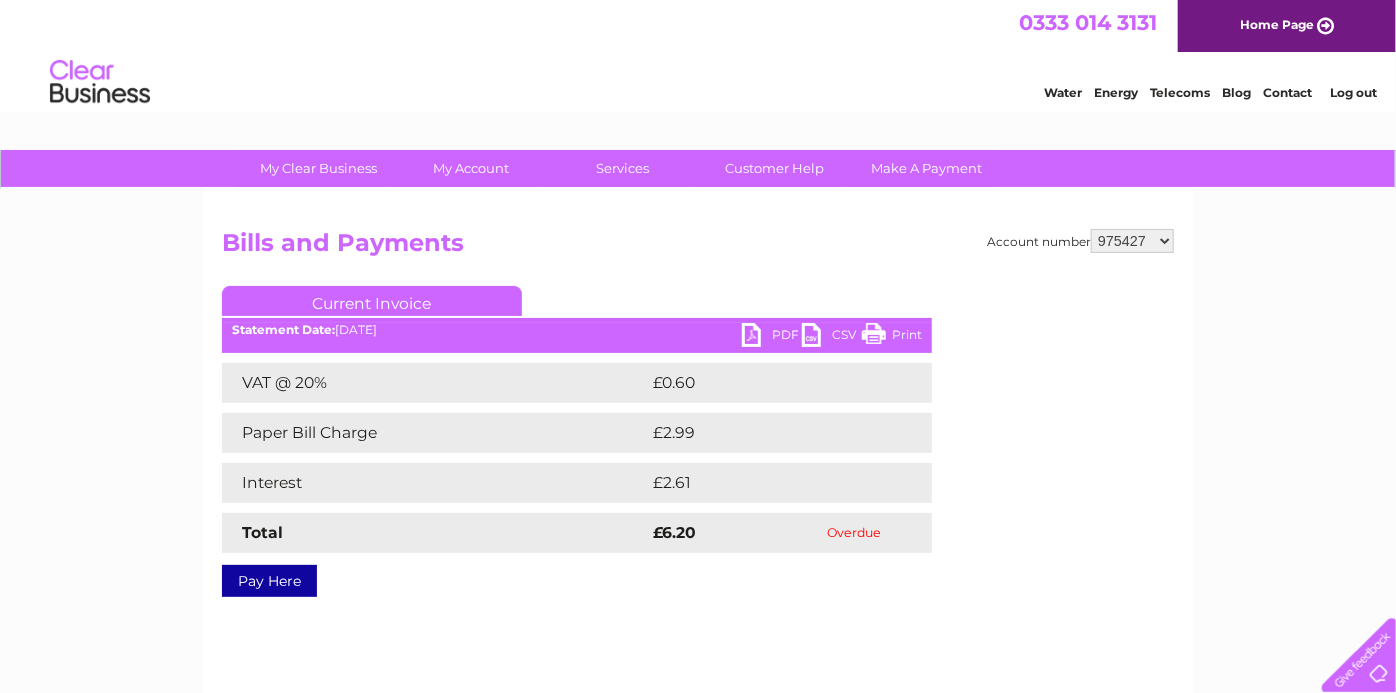 click on "905792
932797
949087
949090
949091
957485
971073
975427
975846
995445
1089306
1089310
1089311" at bounding box center [1132, 241] 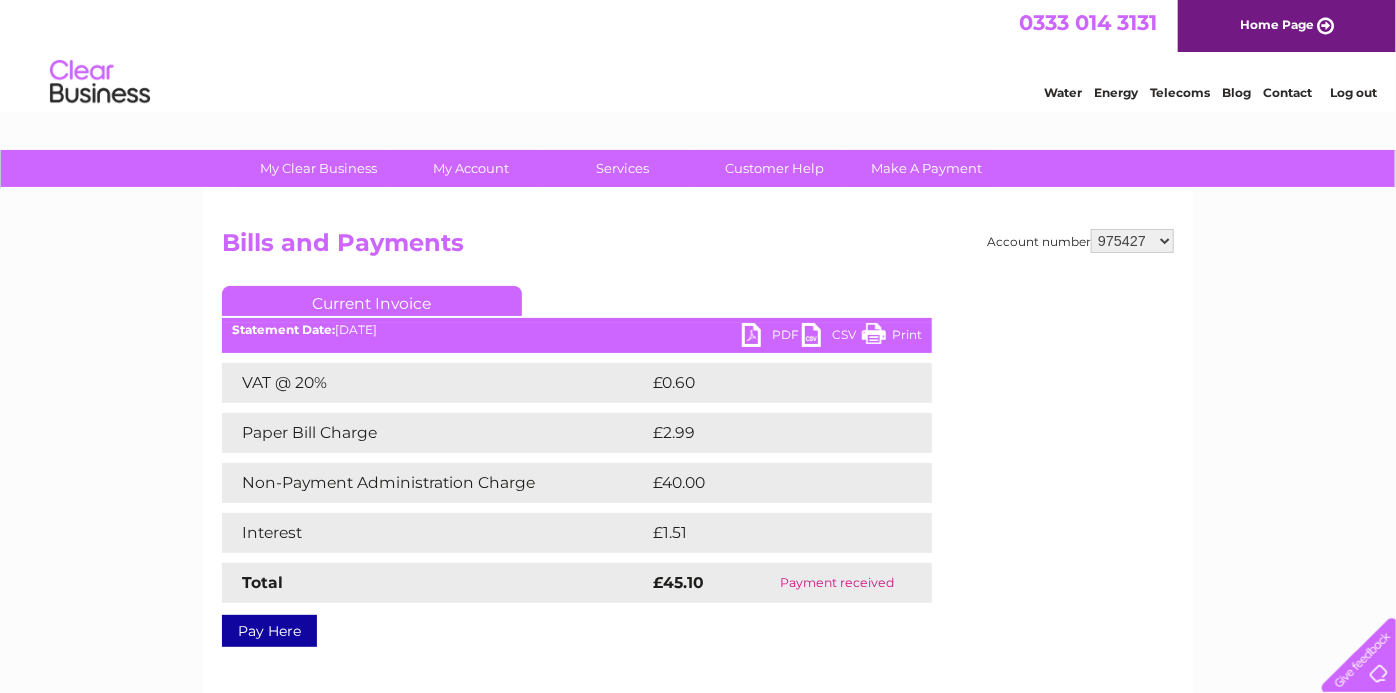 scroll, scrollTop: 0, scrollLeft: 0, axis: both 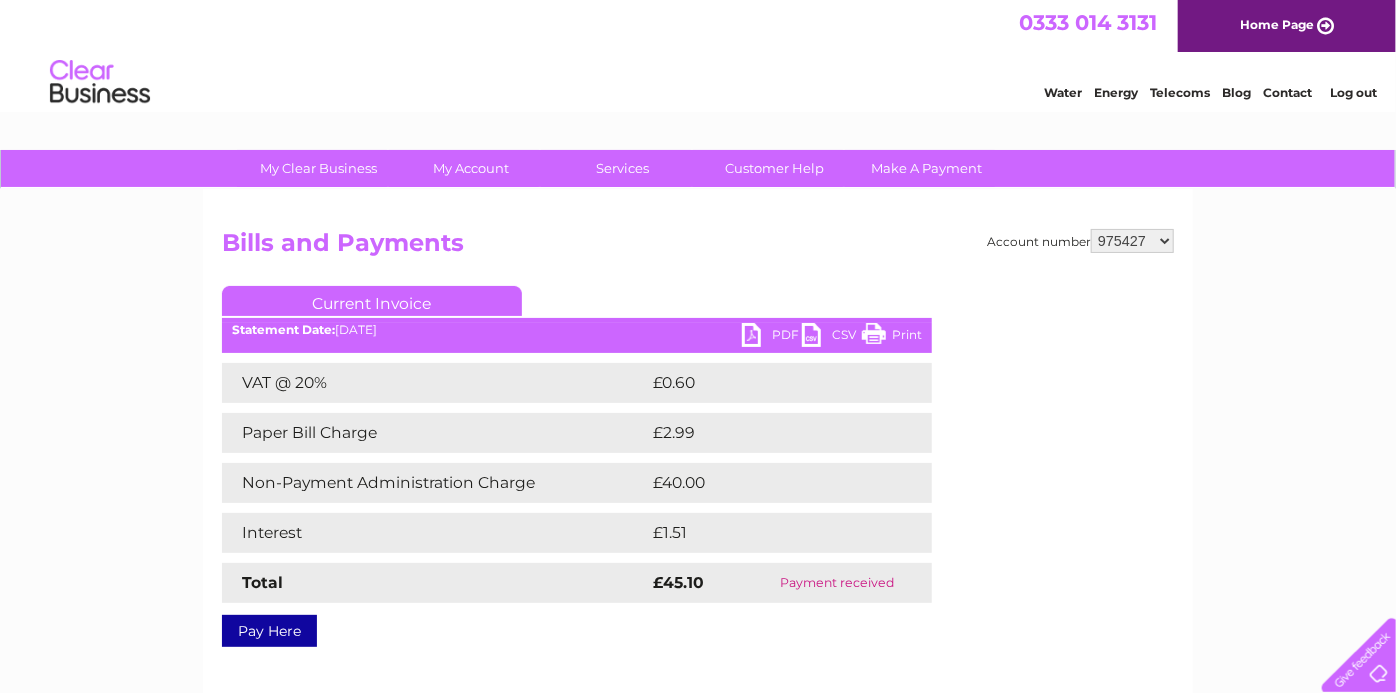 click on "905792
932797
949087
949090
949091
957485
971073
975427
975846
995445
1089306
1089310
1089311" at bounding box center (1132, 241) 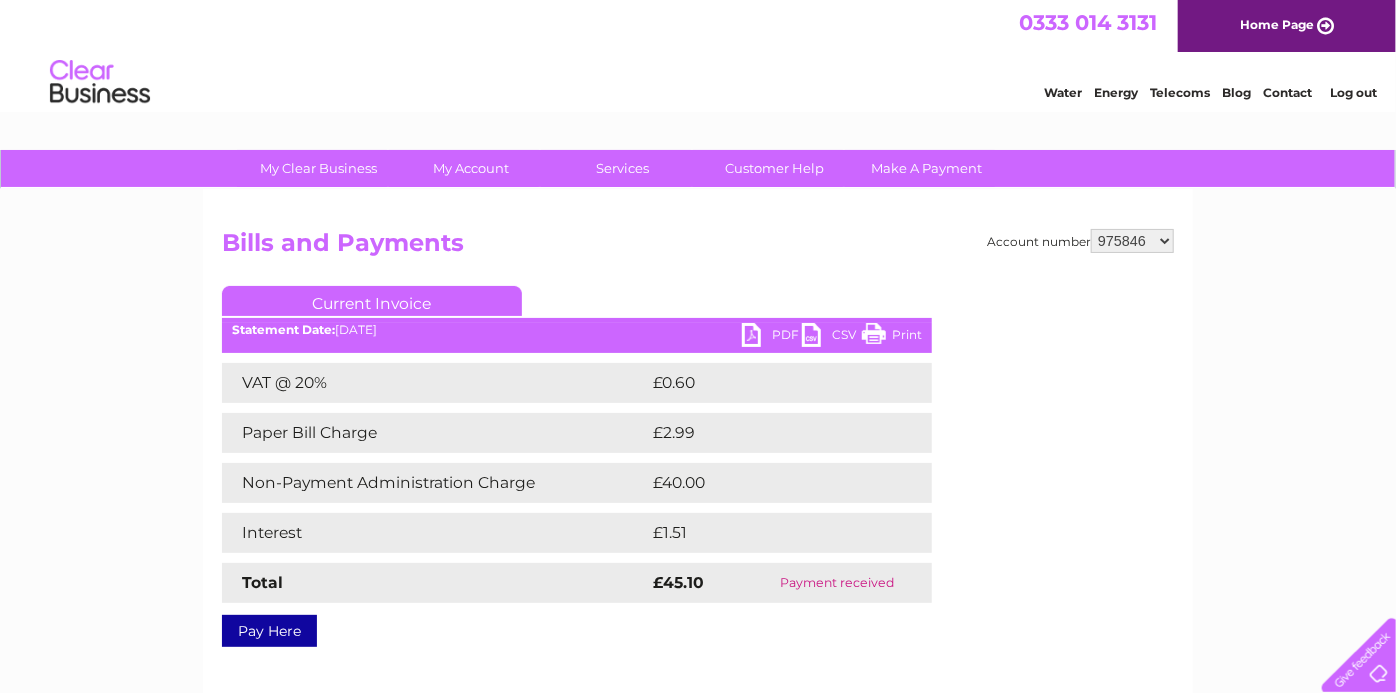click on "905792
932797
949087
949090
949091
957485
971073
975427
975846
995445
1089306
1089310
1089311" at bounding box center (1132, 241) 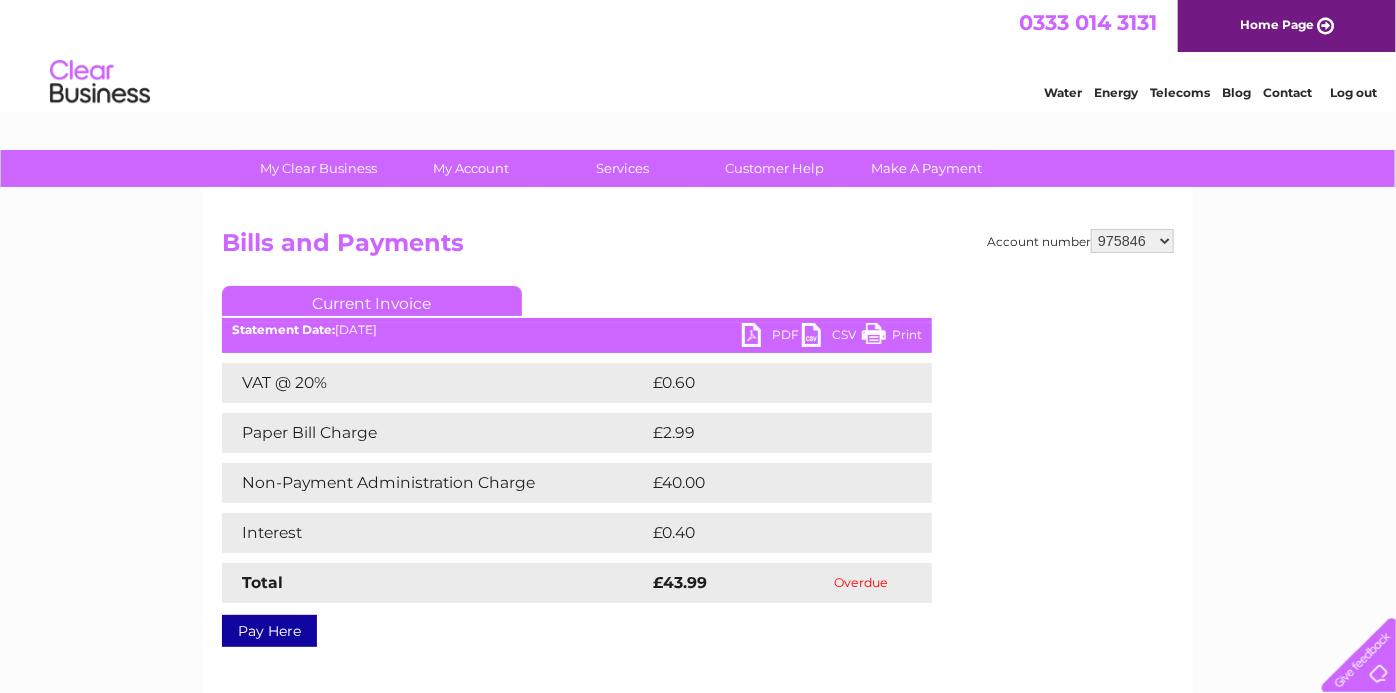 scroll, scrollTop: 0, scrollLeft: 0, axis: both 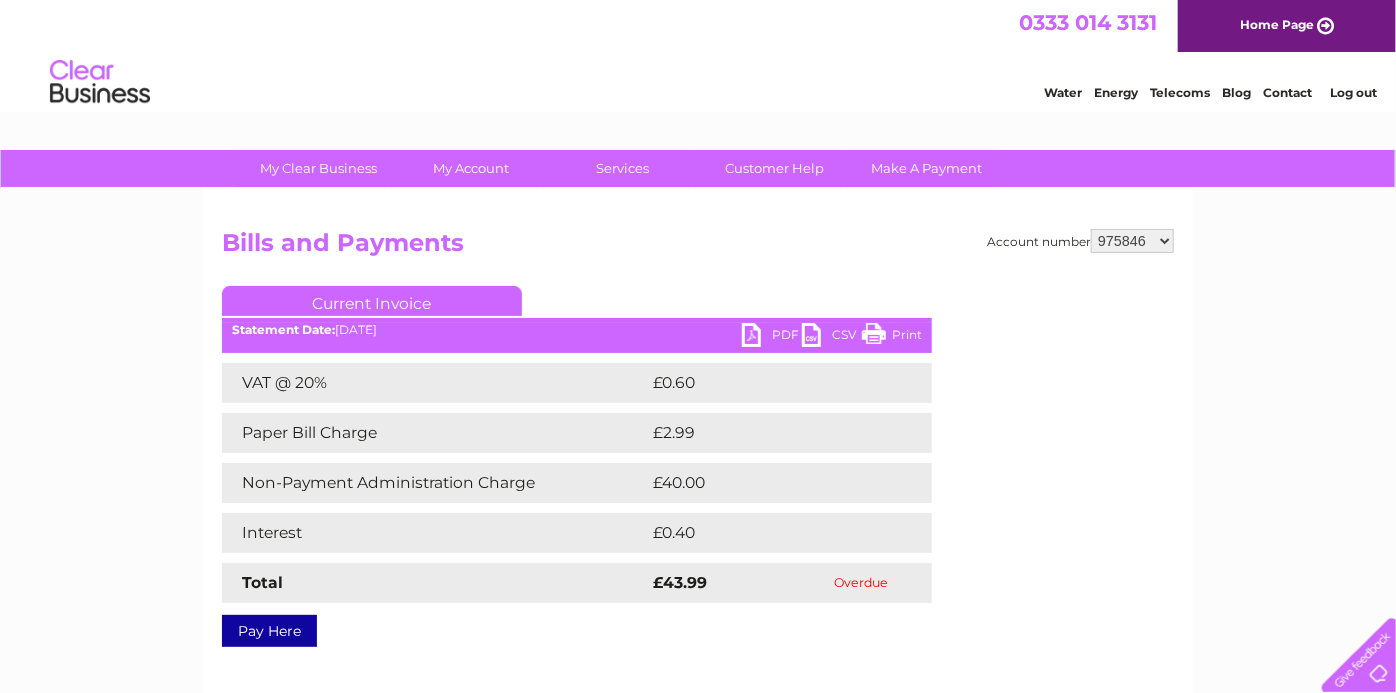 click on "905792
932797
949087
949090
949091
957485
971073
975427
975846
995445
1089306
1089310
1089311" at bounding box center [1132, 241] 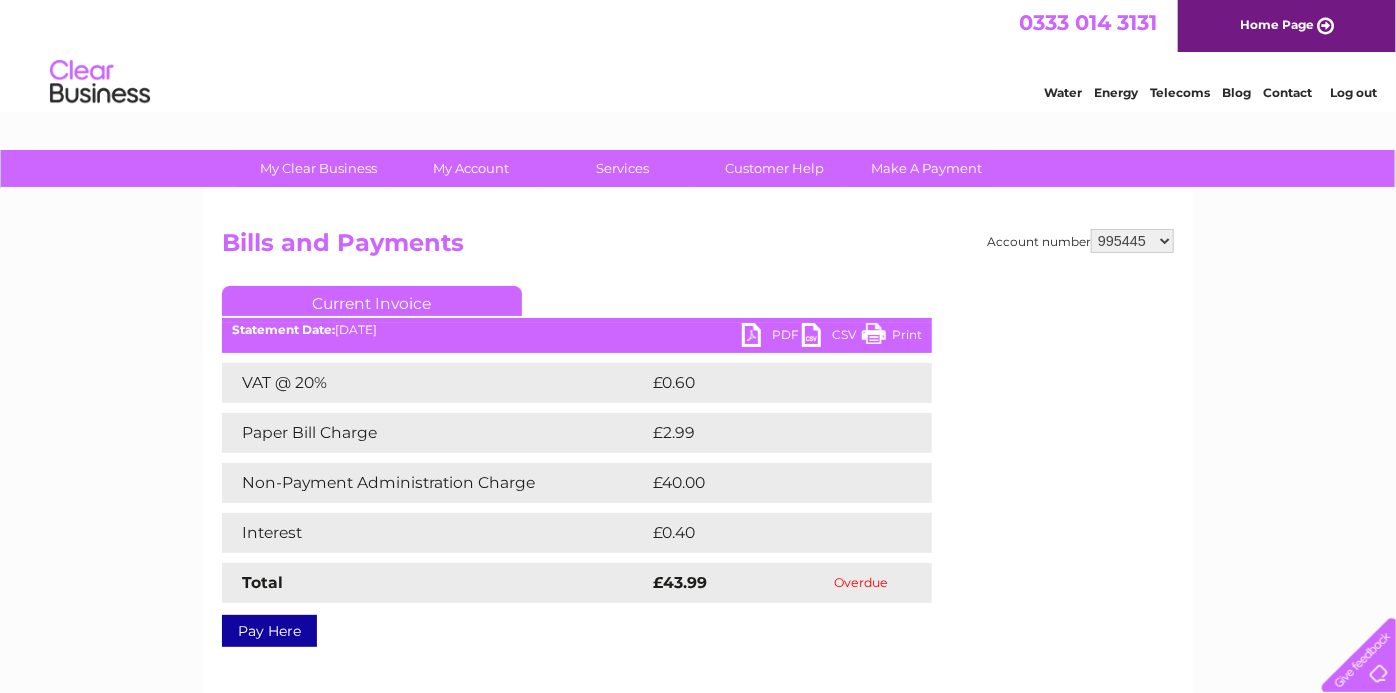 click on "905792
932797
949087
949090
949091
957485
971073
975427
975846
995445
1089306
1089310
1089311" at bounding box center (1132, 241) 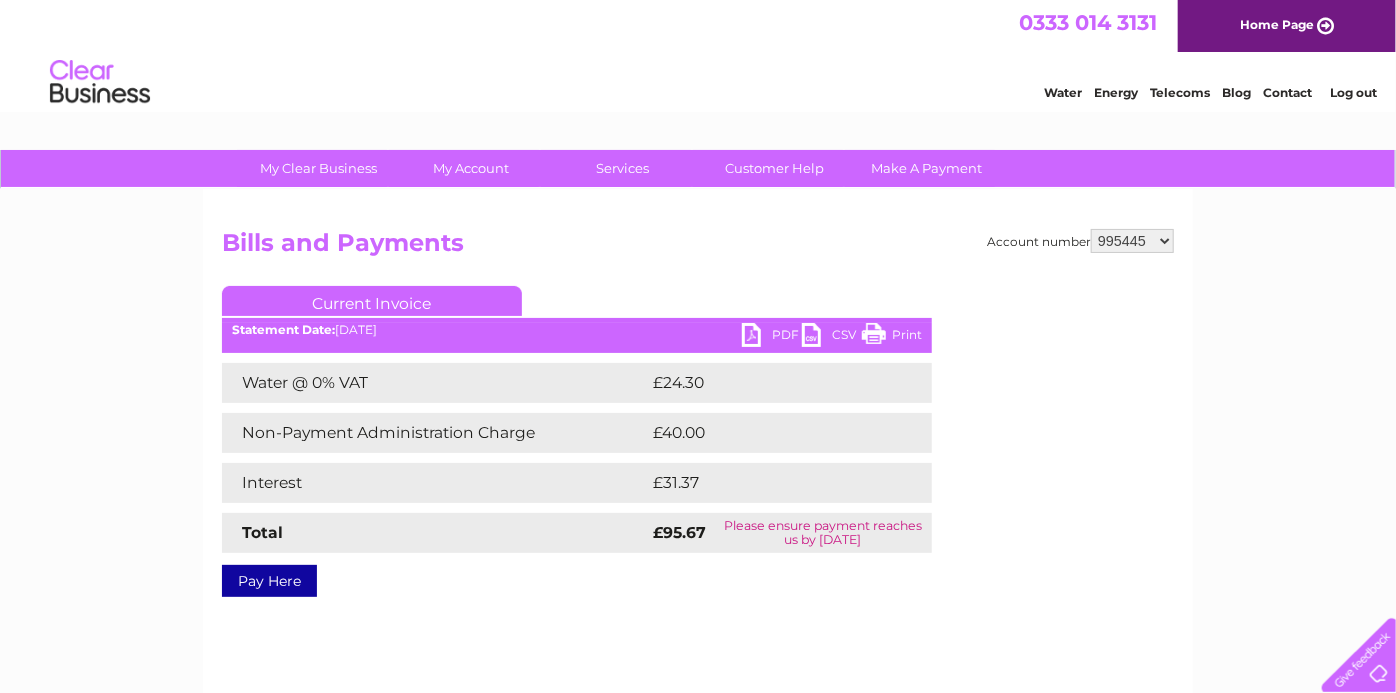 scroll, scrollTop: 0, scrollLeft: 0, axis: both 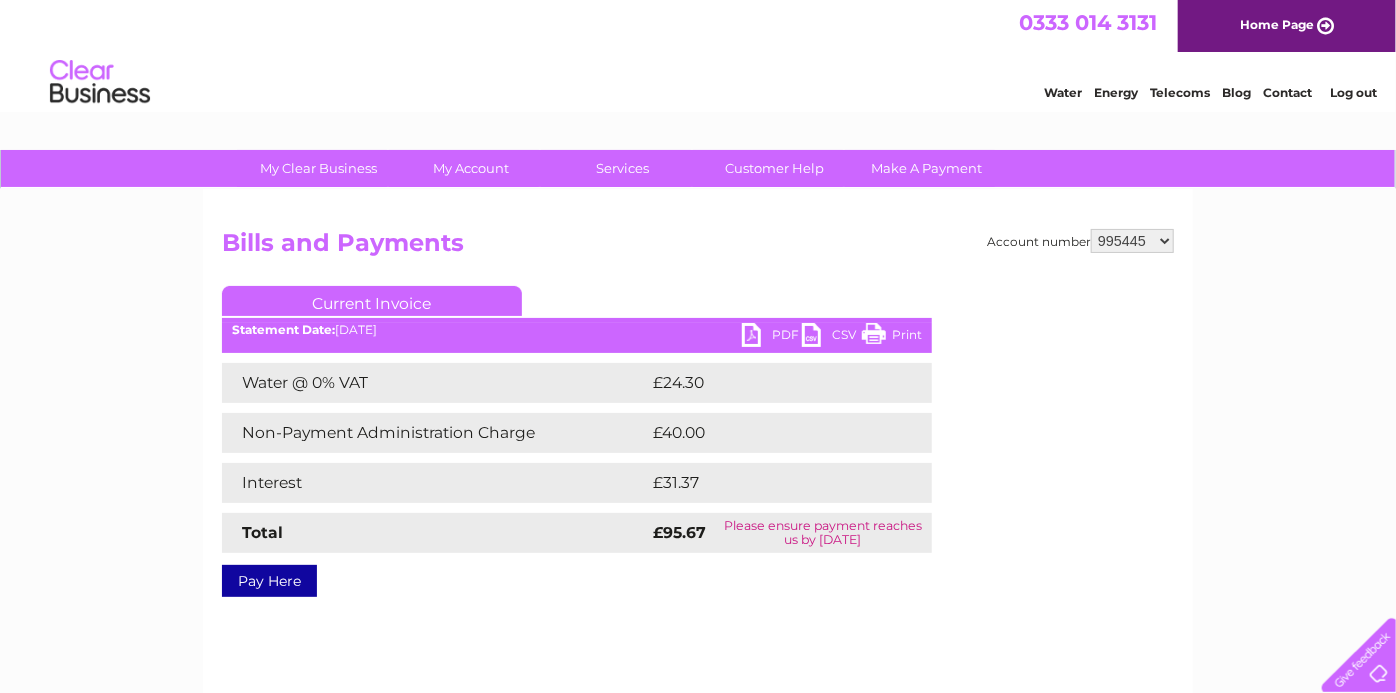 click on "905792
932797
949087
949090
949091
957485
971073
975427
975846
995445
1089306
1089310
1089311" at bounding box center (1132, 241) 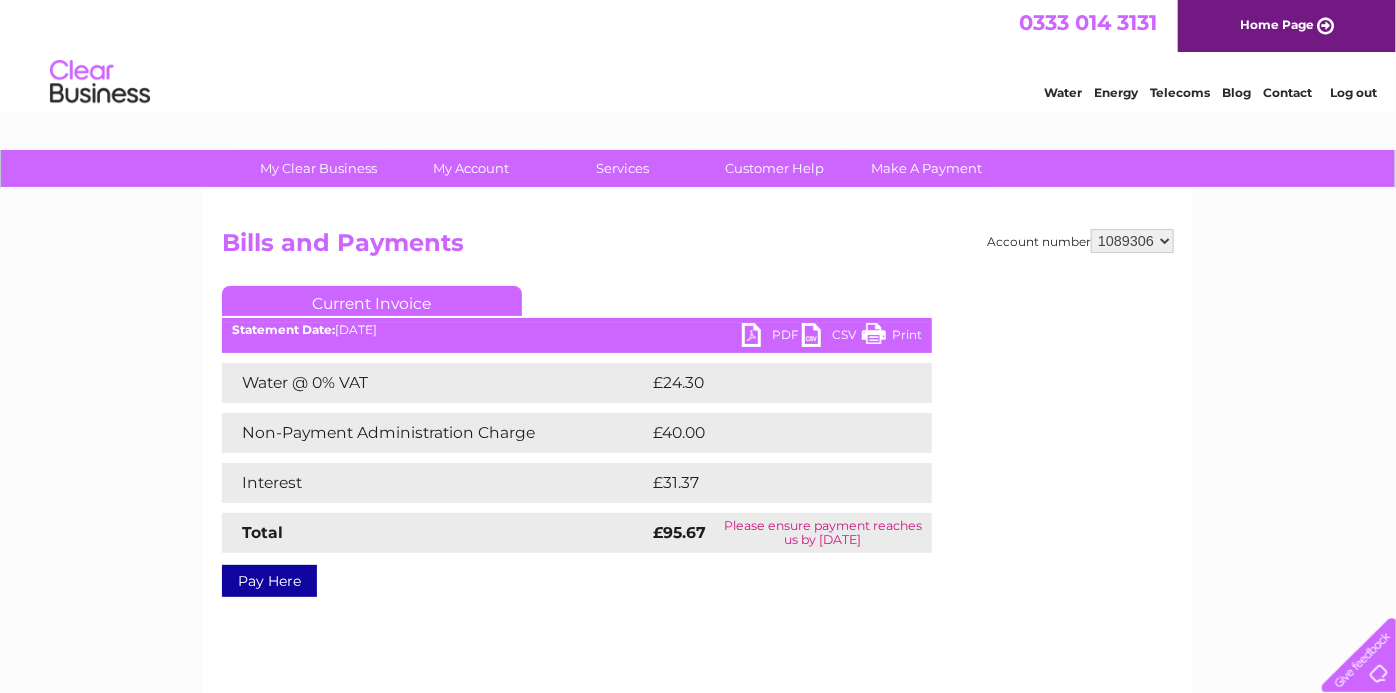 click on "905792
932797
949087
949090
949091
957485
971073
975427
975846
995445
1089306
1089310
1089311" at bounding box center [1132, 241] 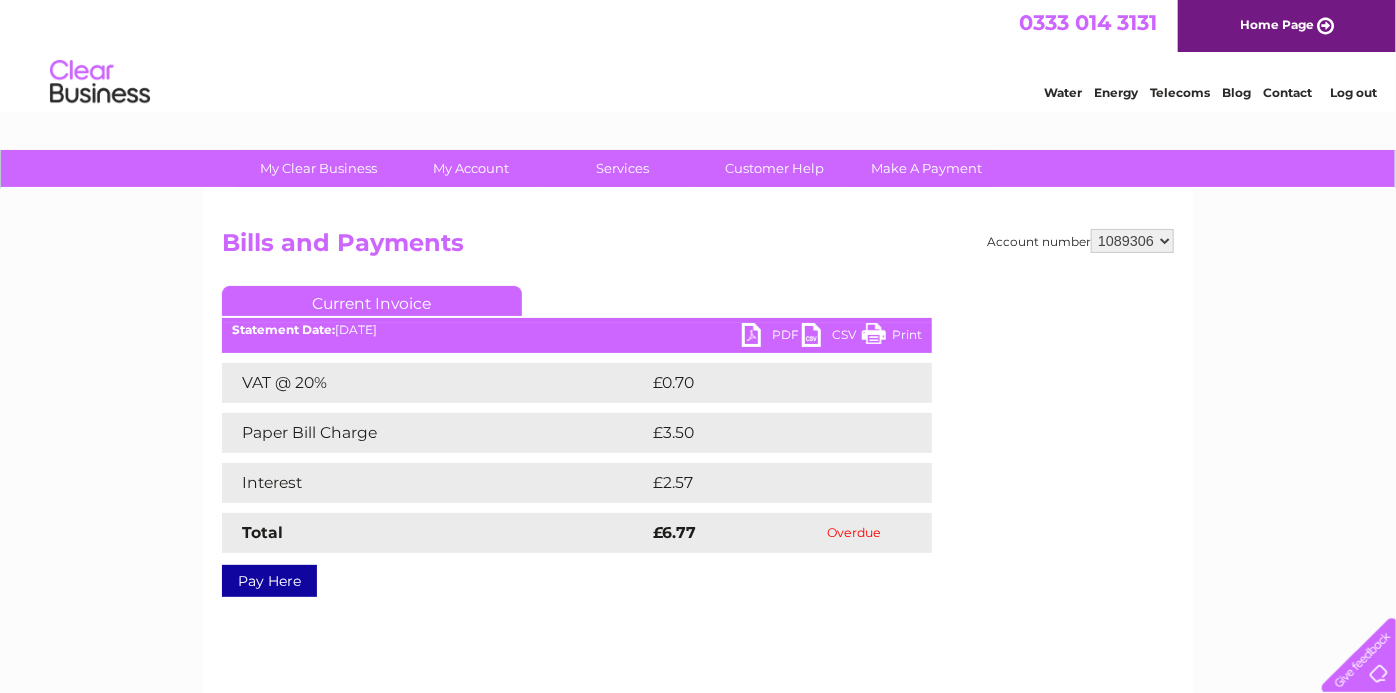 scroll, scrollTop: 0, scrollLeft: 0, axis: both 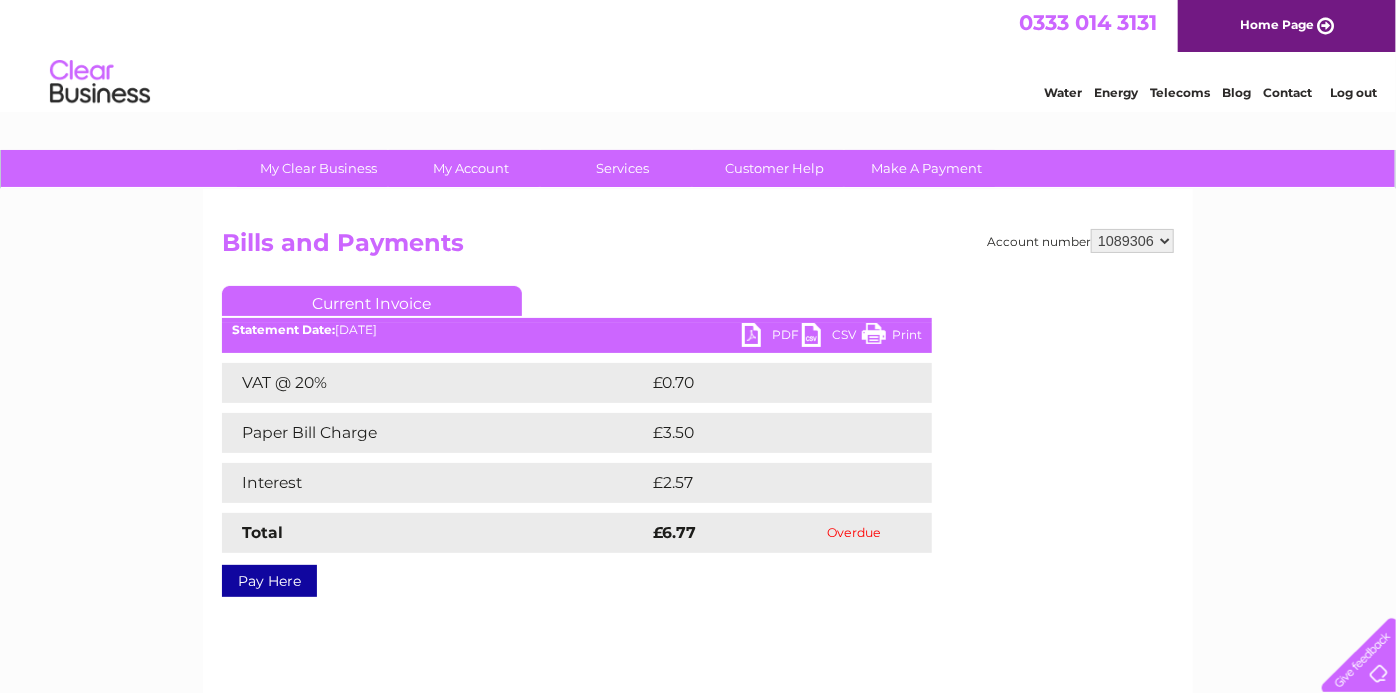 click on "905792
932797
949087
949090
949091
957485
971073
975427
975846
995445
1089306
1089310
1089311" at bounding box center (1132, 241) 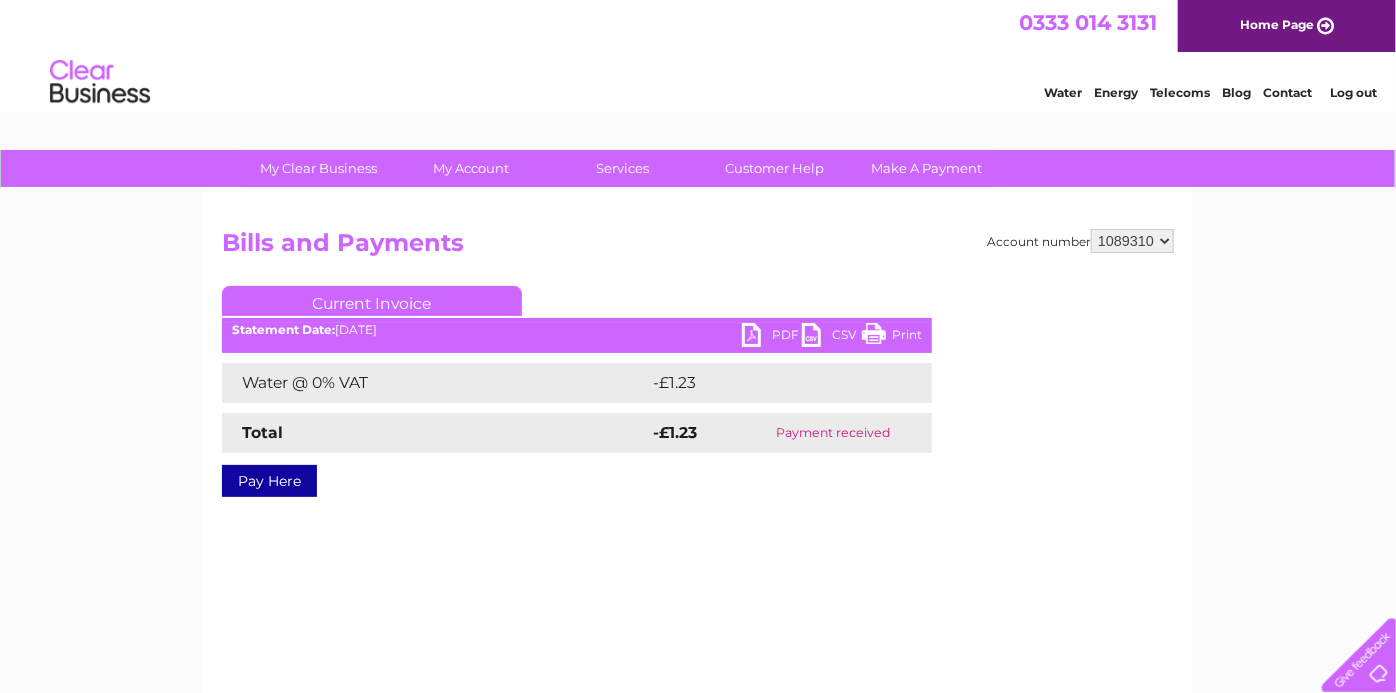 scroll, scrollTop: 0, scrollLeft: 0, axis: both 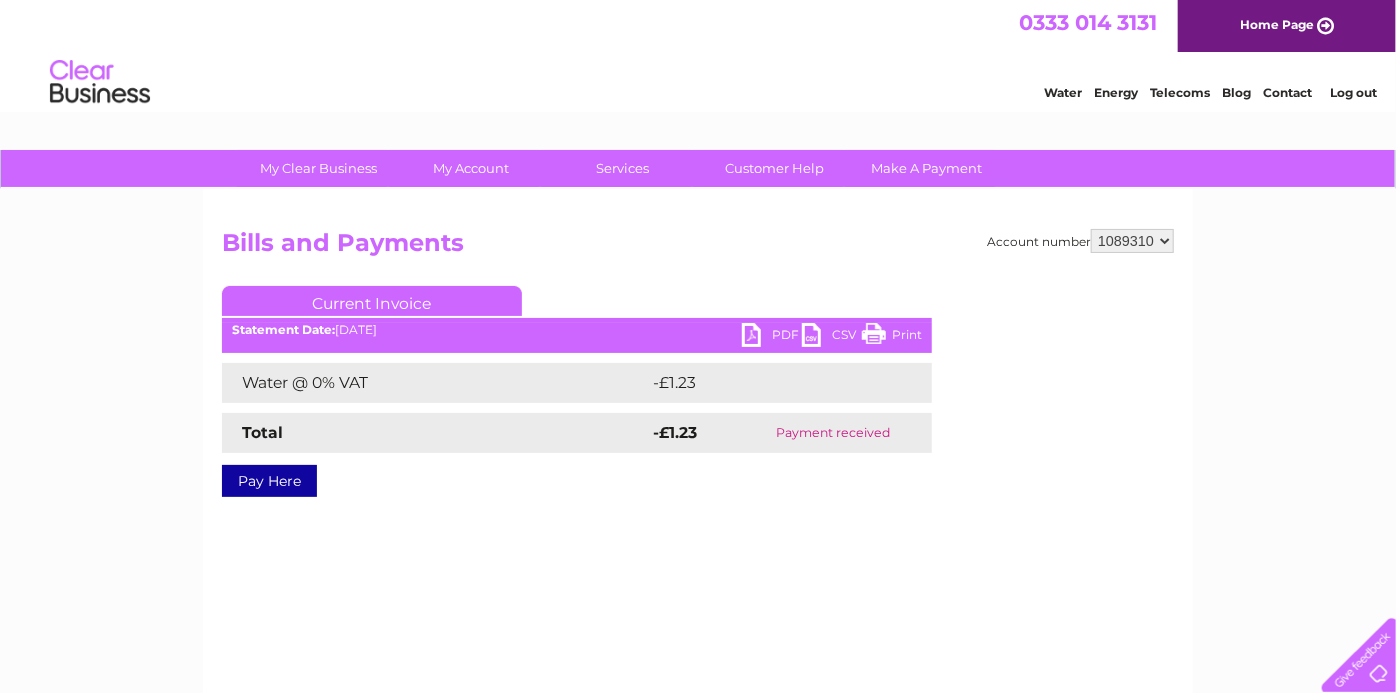 click on "905792
932797
949087
949090
949091
957485
971073
975427
975846
995445
1089306
1089310
1089311" at bounding box center (1132, 241) 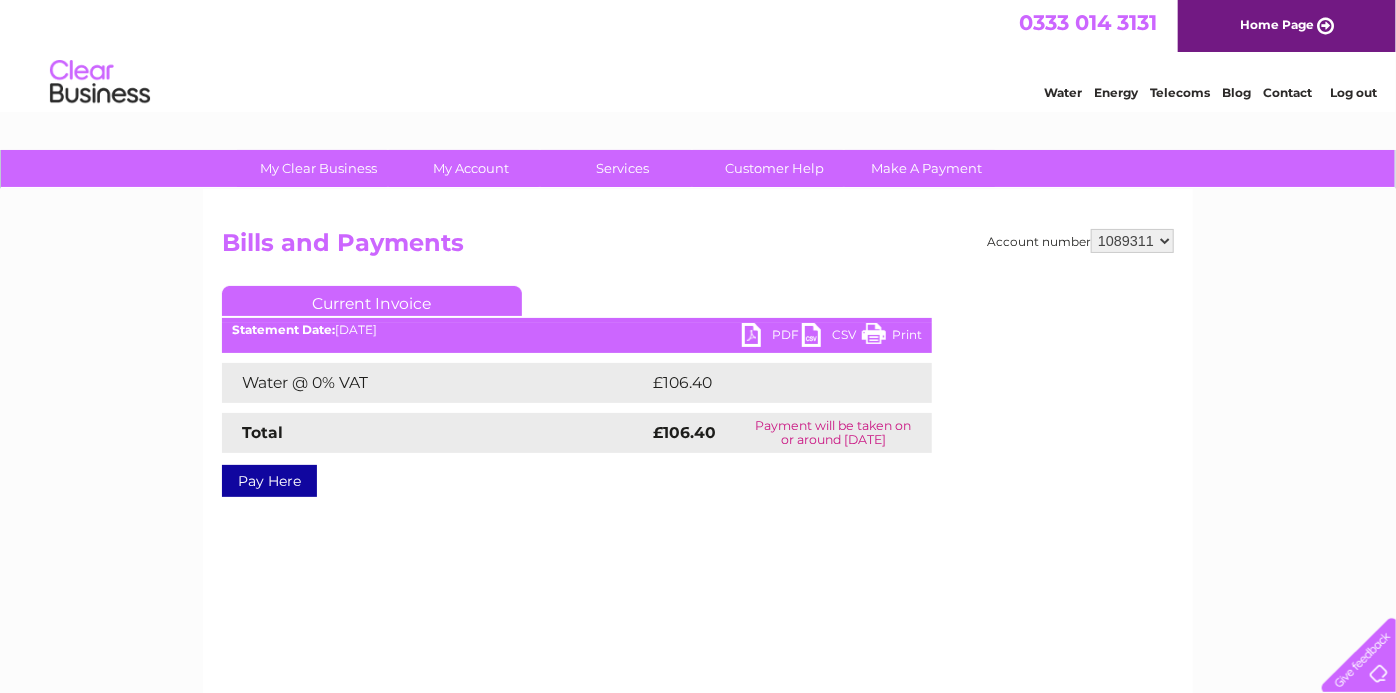 scroll, scrollTop: 0, scrollLeft: 0, axis: both 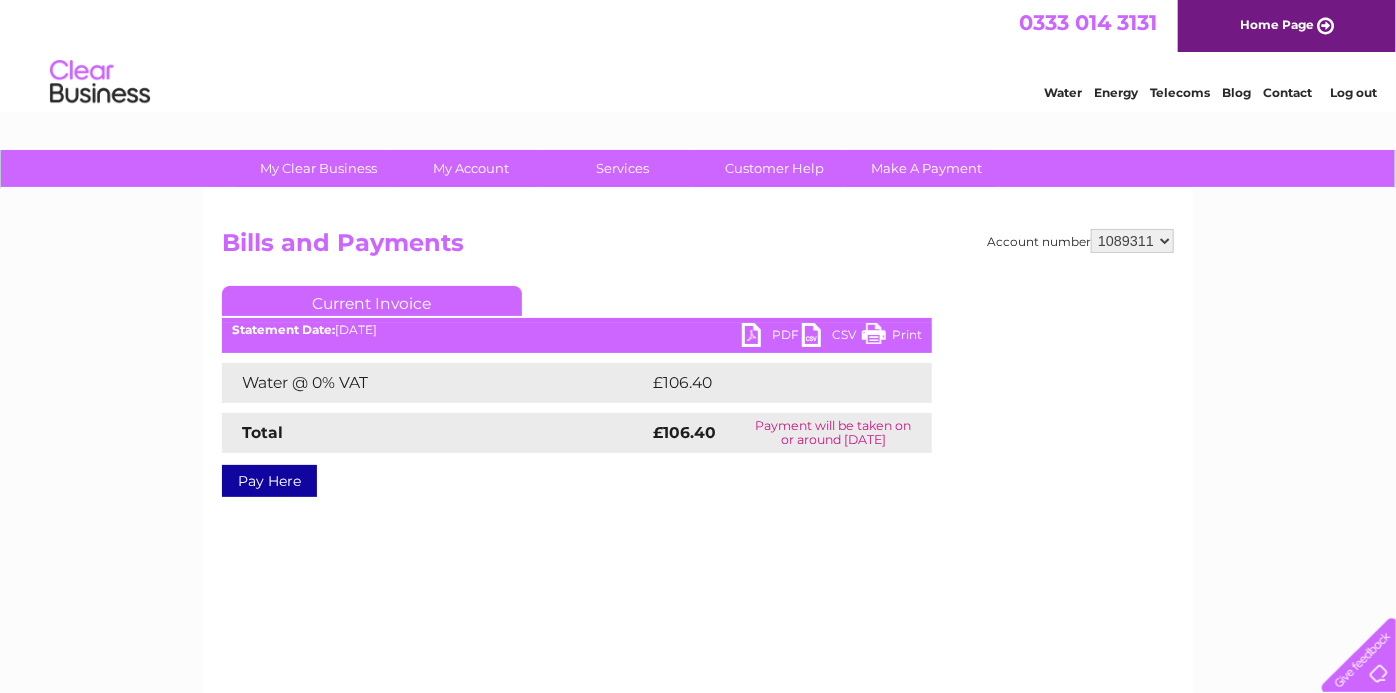 click on "PDF" at bounding box center [772, 337] 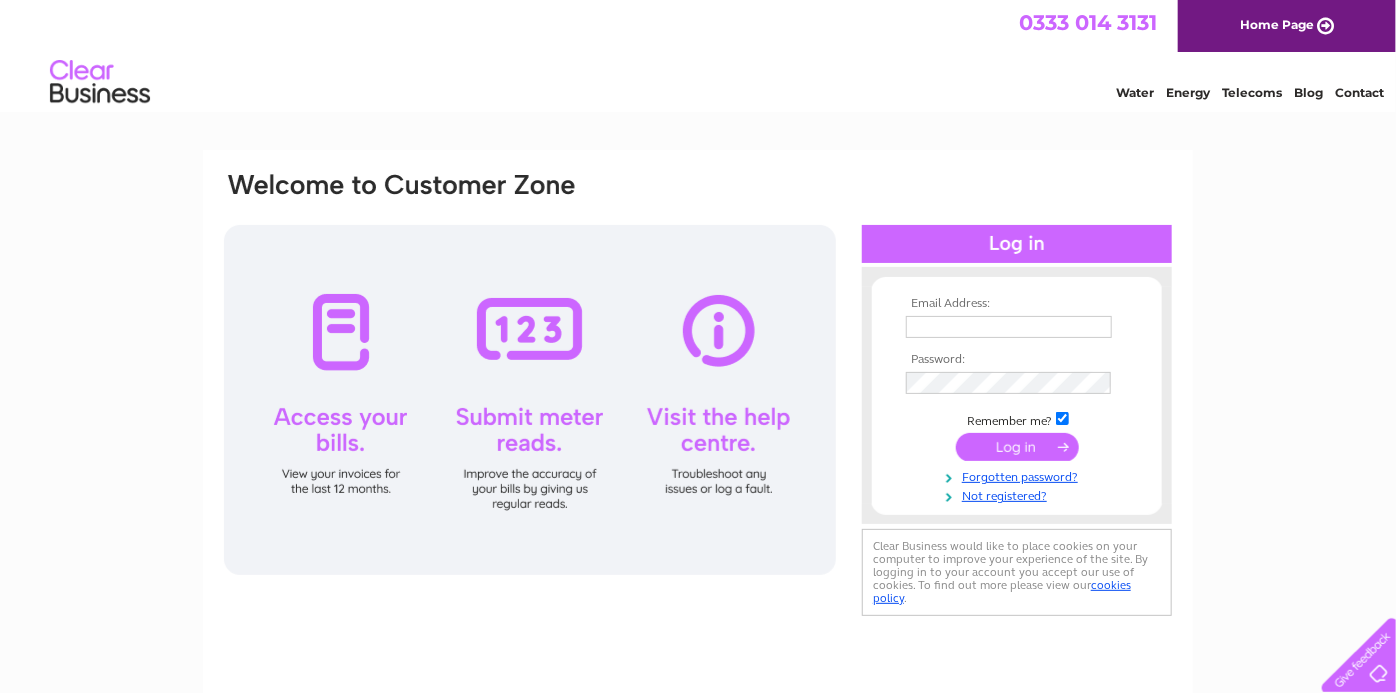 scroll, scrollTop: 0, scrollLeft: 0, axis: both 